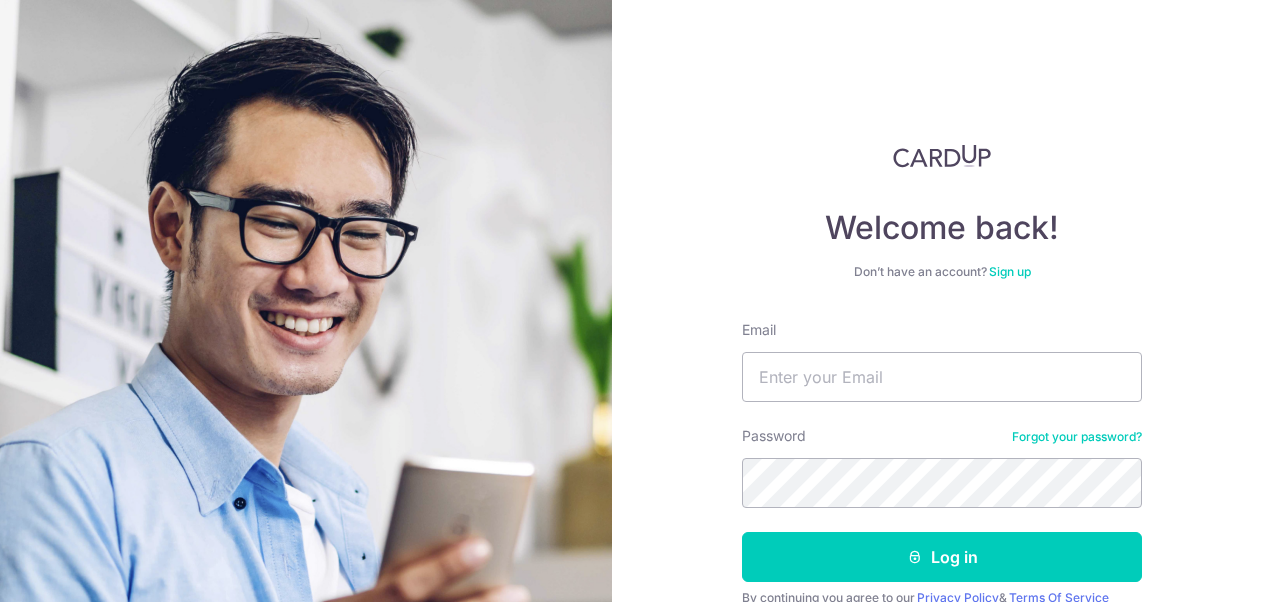 scroll, scrollTop: 0, scrollLeft: 0, axis: both 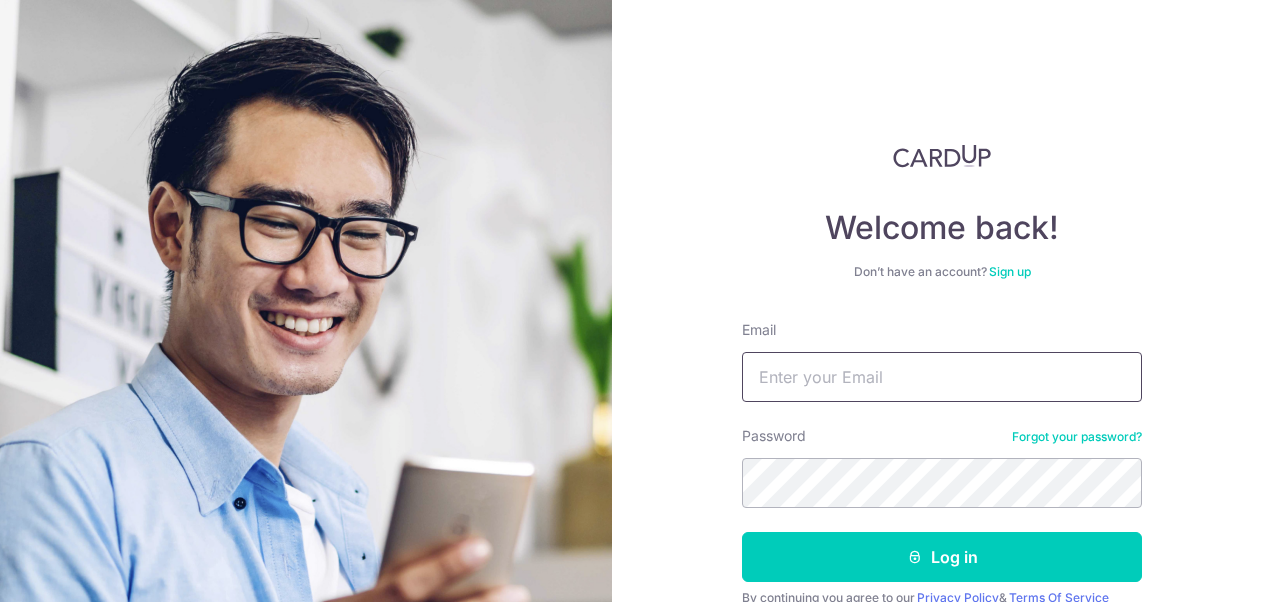 click on "Email" at bounding box center (942, 377) 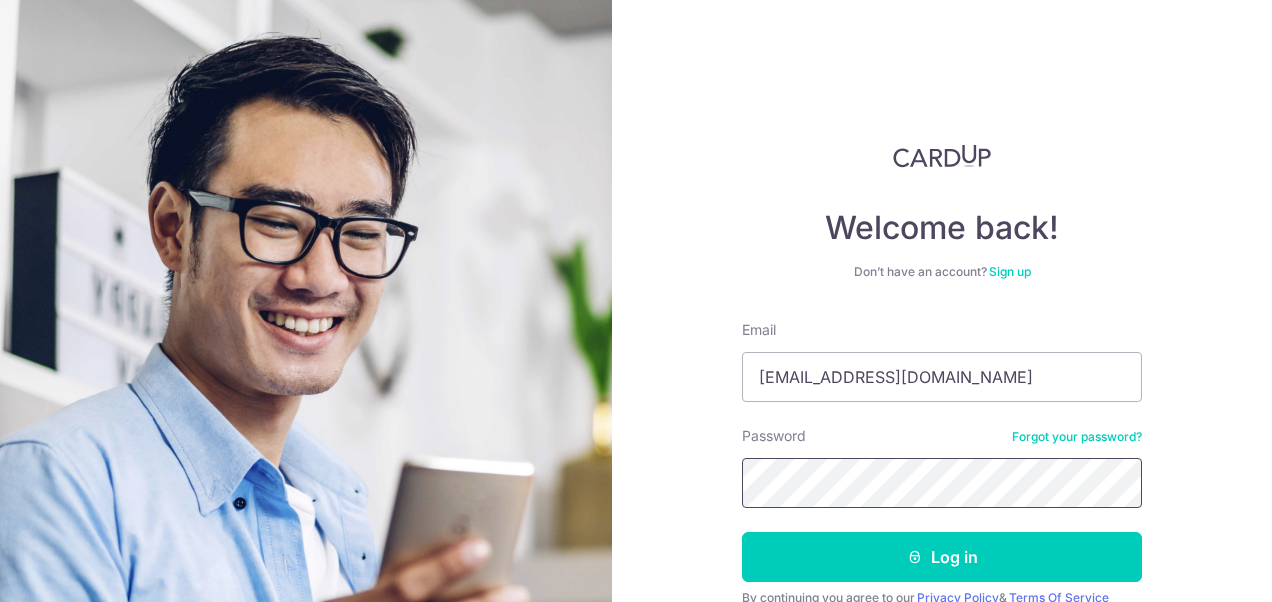click on "Welcome back!
Don’t have an account?  Sign up
Email
tenkaiyin@gmail.com
Password
Forgot your password?
Log in
By continuing you agree to our
Privacy Policy
&  Terms Of Service
Didn't receive unlock details?
Haven't confirmed your email?" at bounding box center (636, 301) 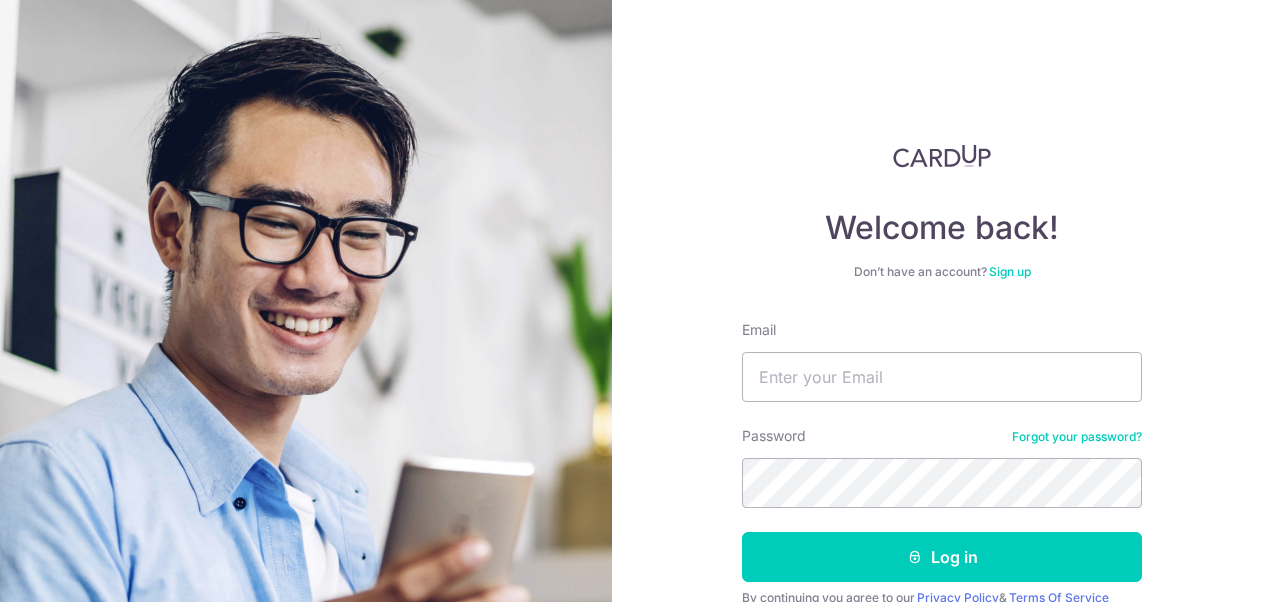 scroll, scrollTop: 0, scrollLeft: 0, axis: both 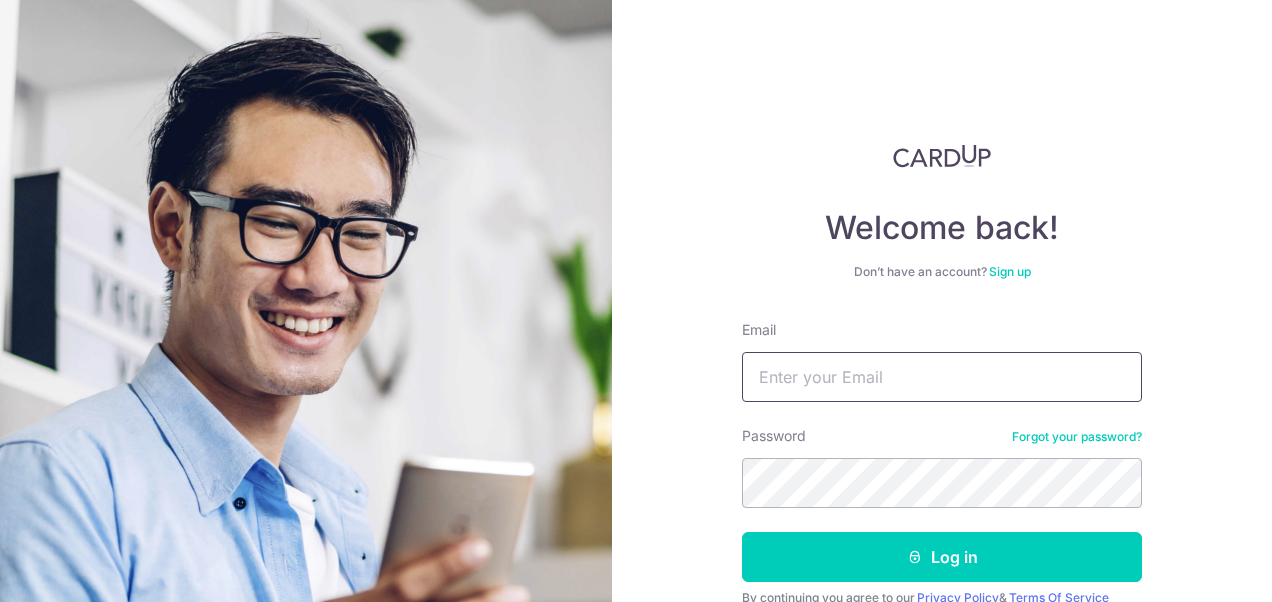 click on "Email" at bounding box center [942, 377] 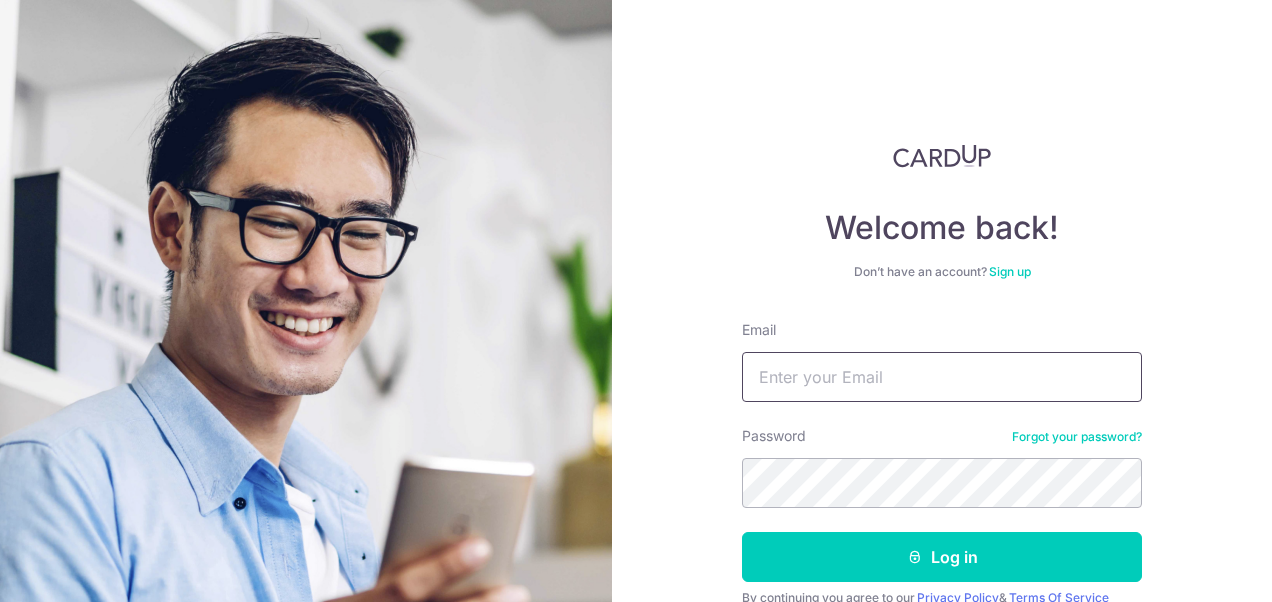 type on "tenkaiyin@gmail.com" 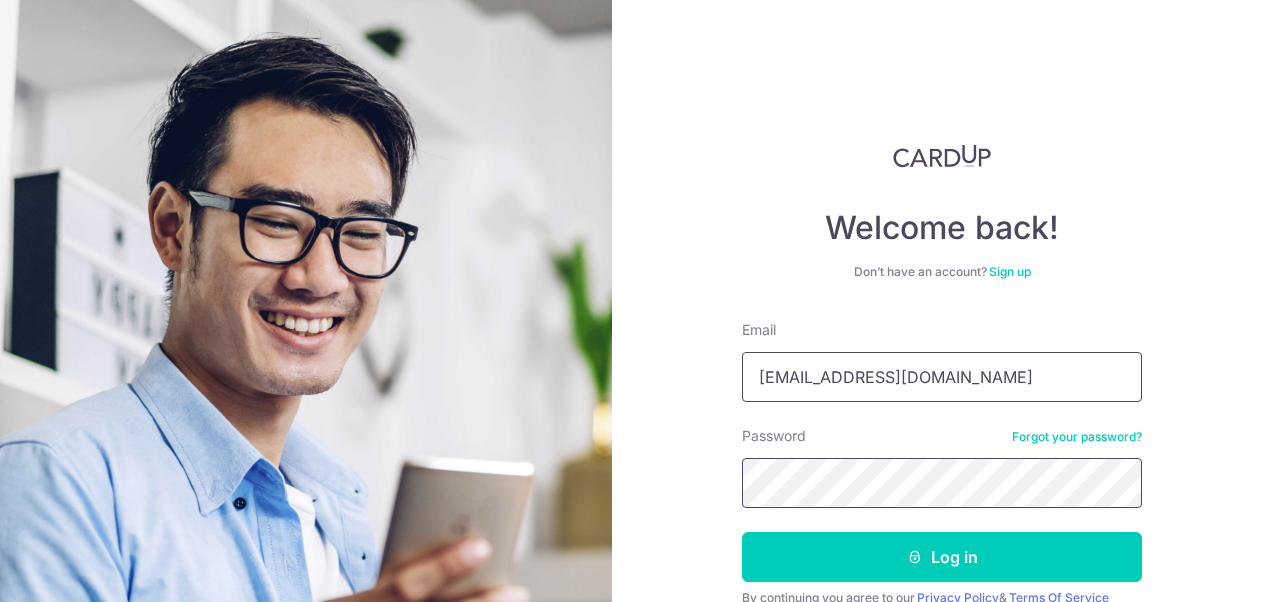 click on "Log in" at bounding box center (942, 557) 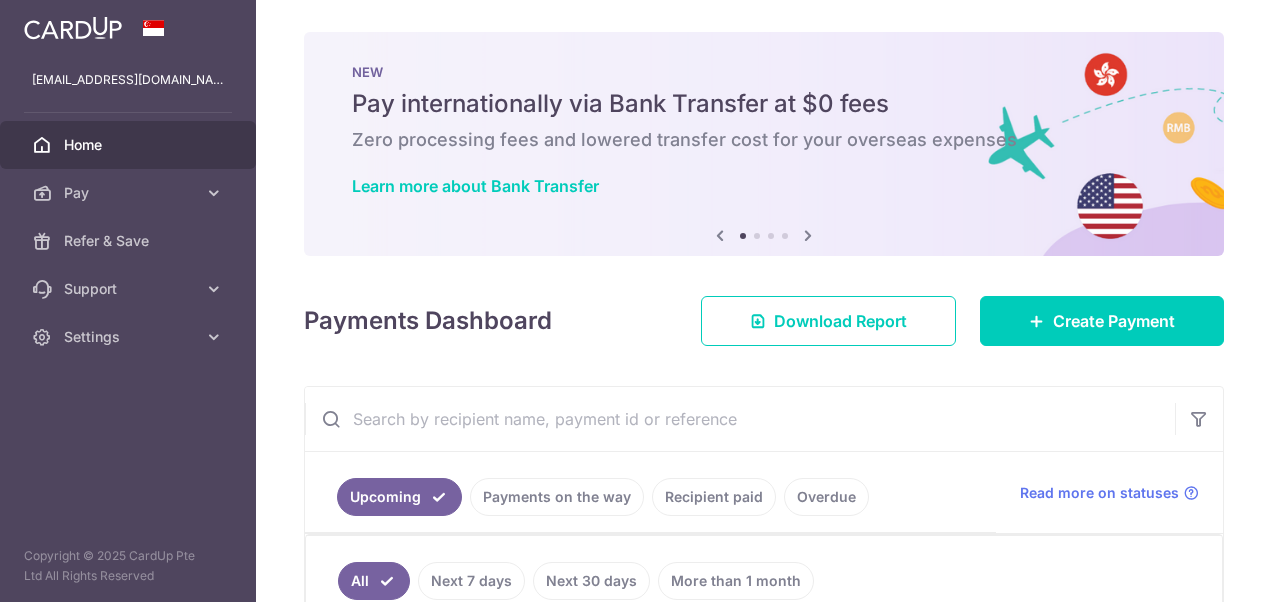 scroll, scrollTop: 0, scrollLeft: 0, axis: both 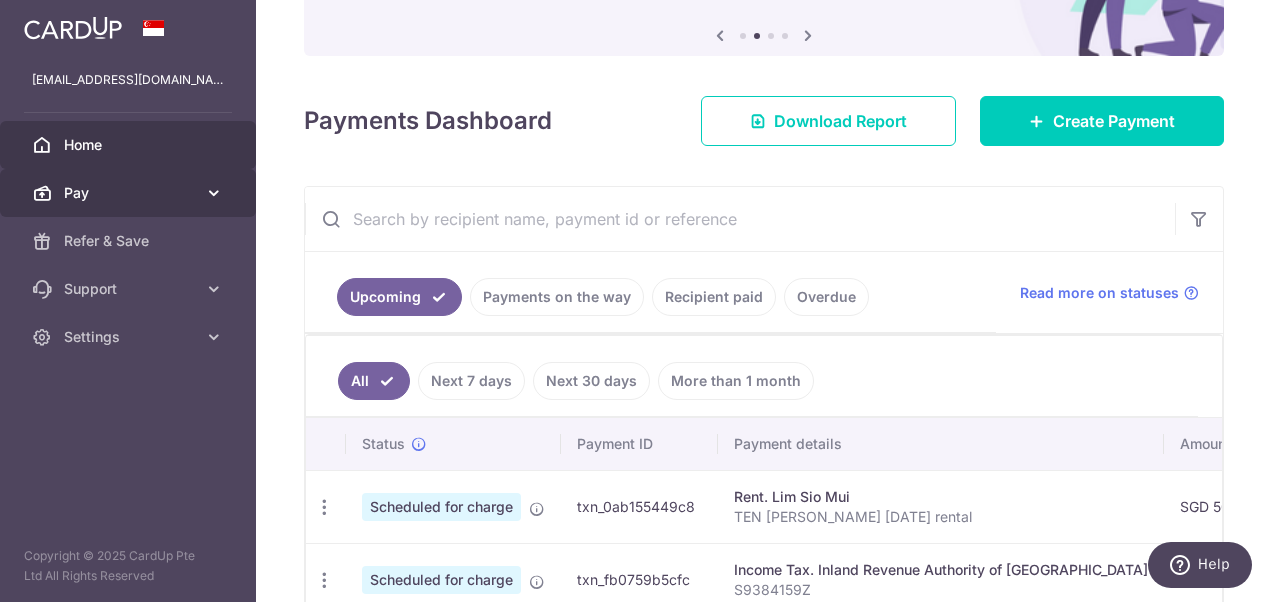 click on "Pay" at bounding box center (130, 193) 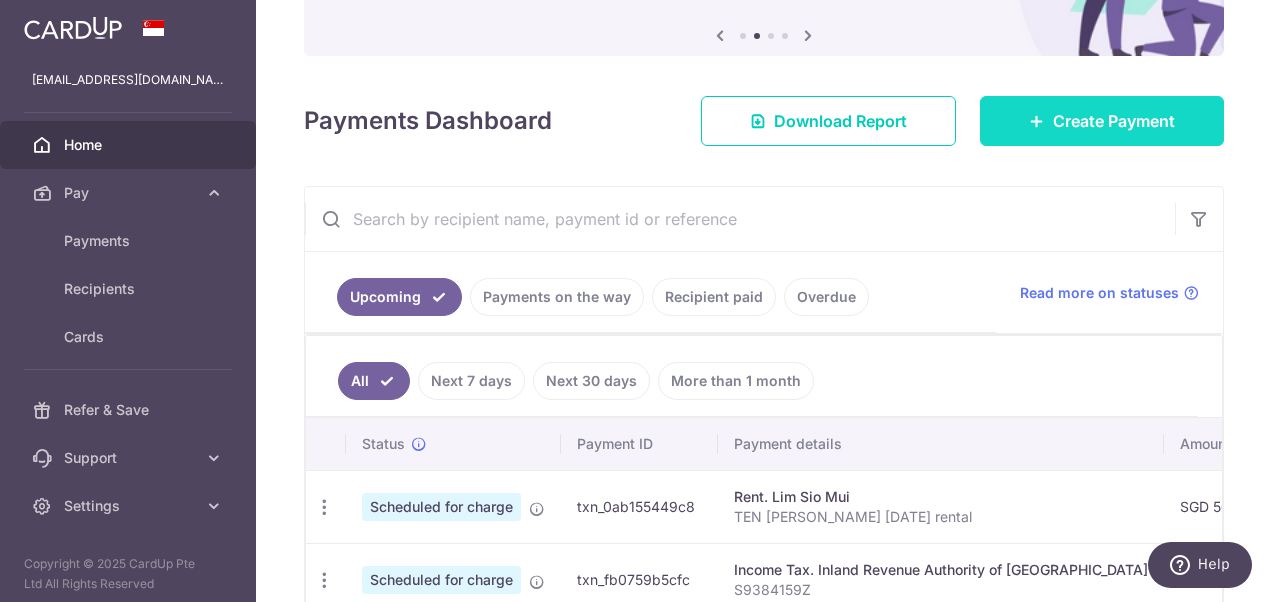 click at bounding box center [1037, 121] 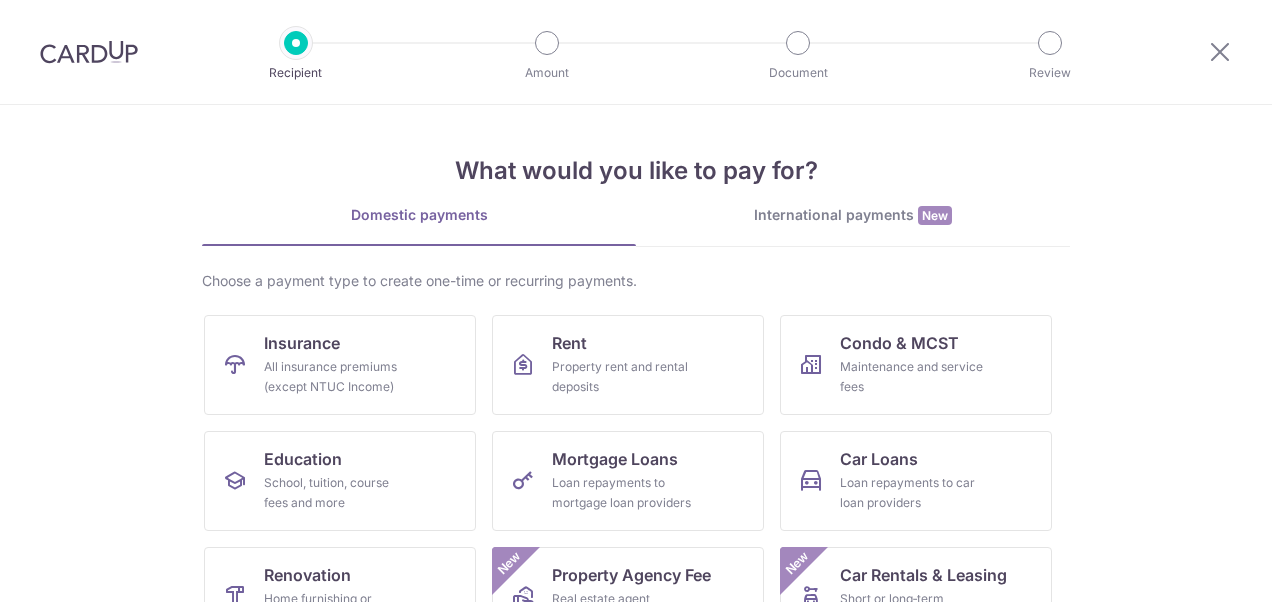 scroll, scrollTop: 0, scrollLeft: 0, axis: both 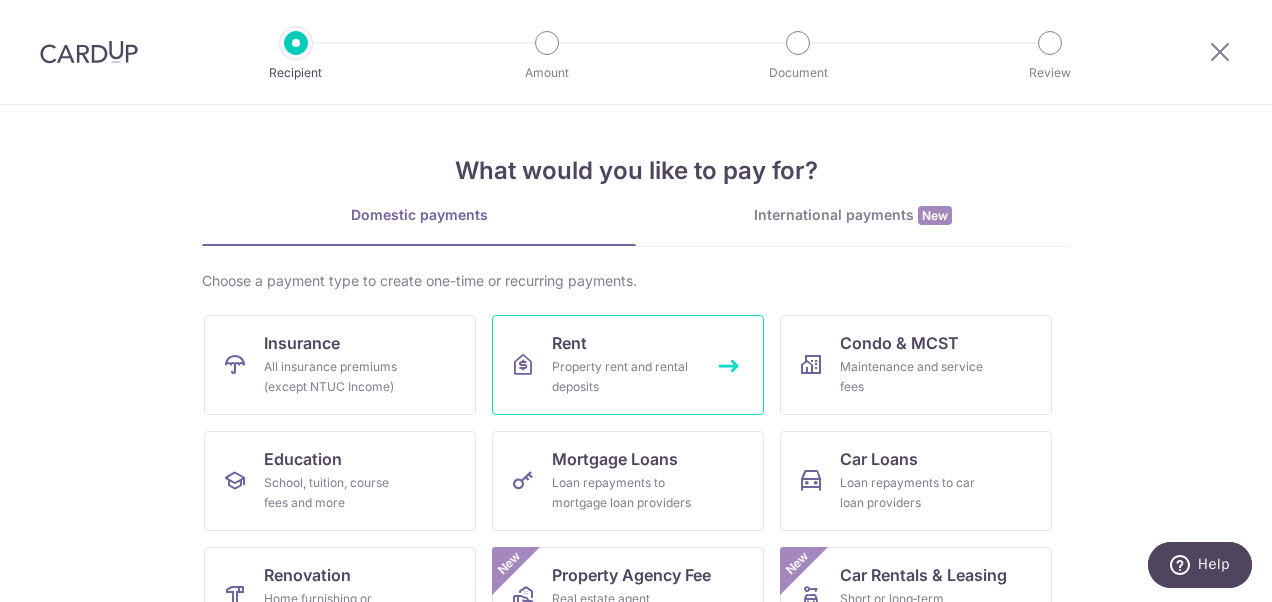 click on "Rent Property rent and rental deposits" at bounding box center (628, 365) 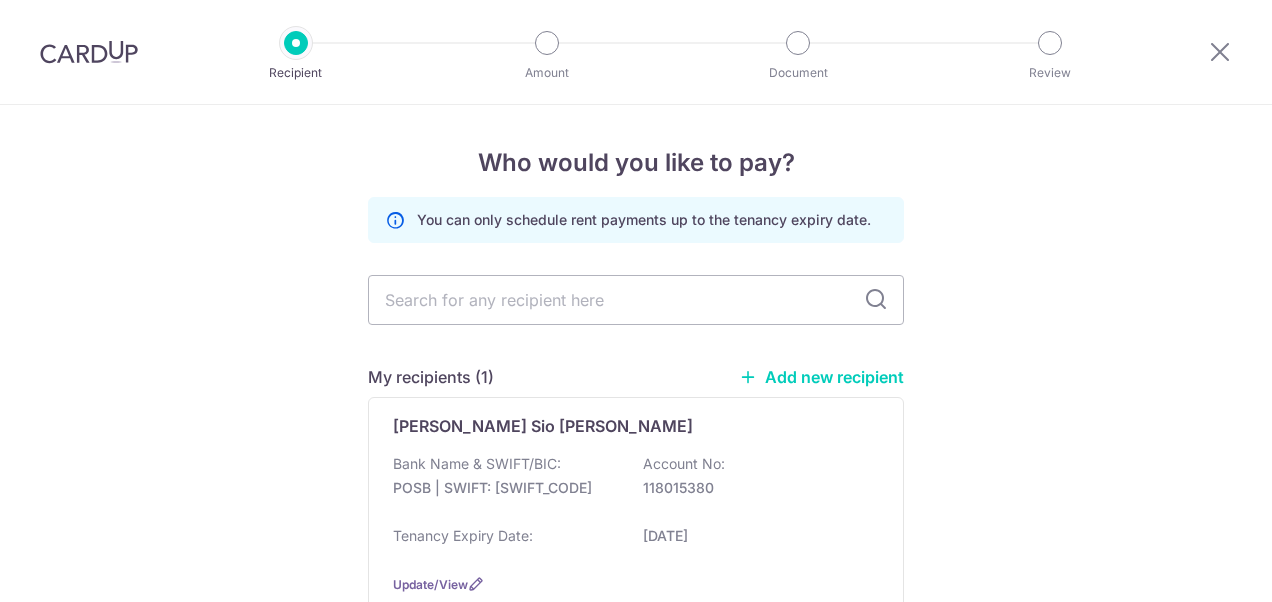 scroll, scrollTop: 0, scrollLeft: 0, axis: both 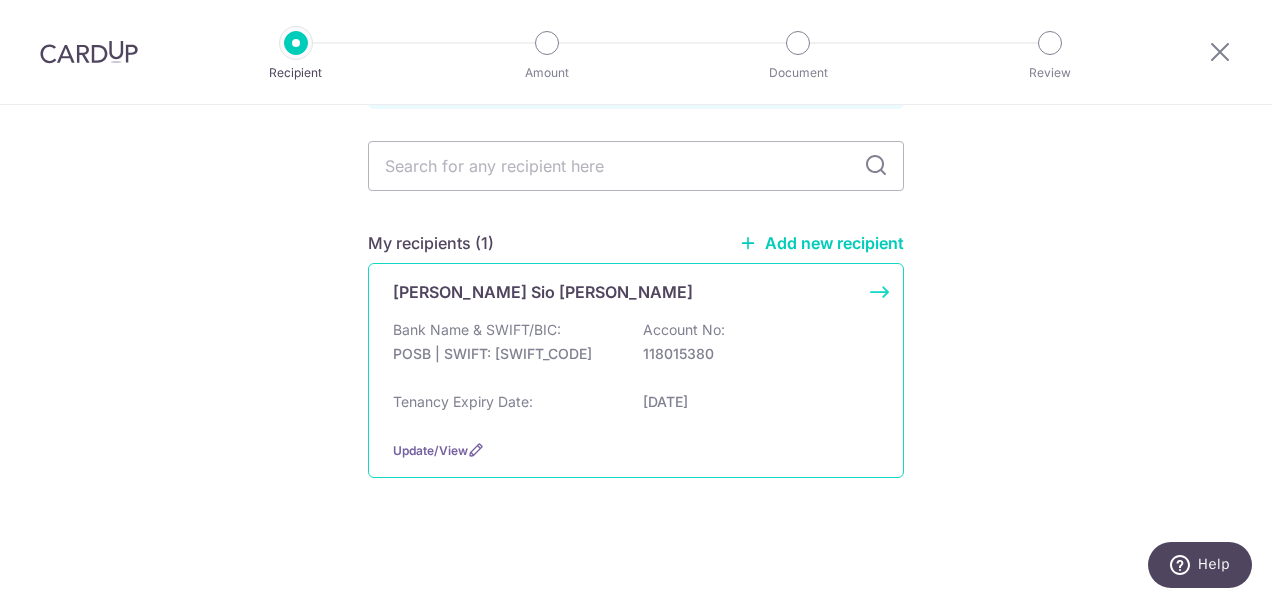 click on "Bank Name & SWIFT/BIC:
POSB | SWIFT: [SWIFT_CODE]
Account No:
118015380" at bounding box center [636, 352] 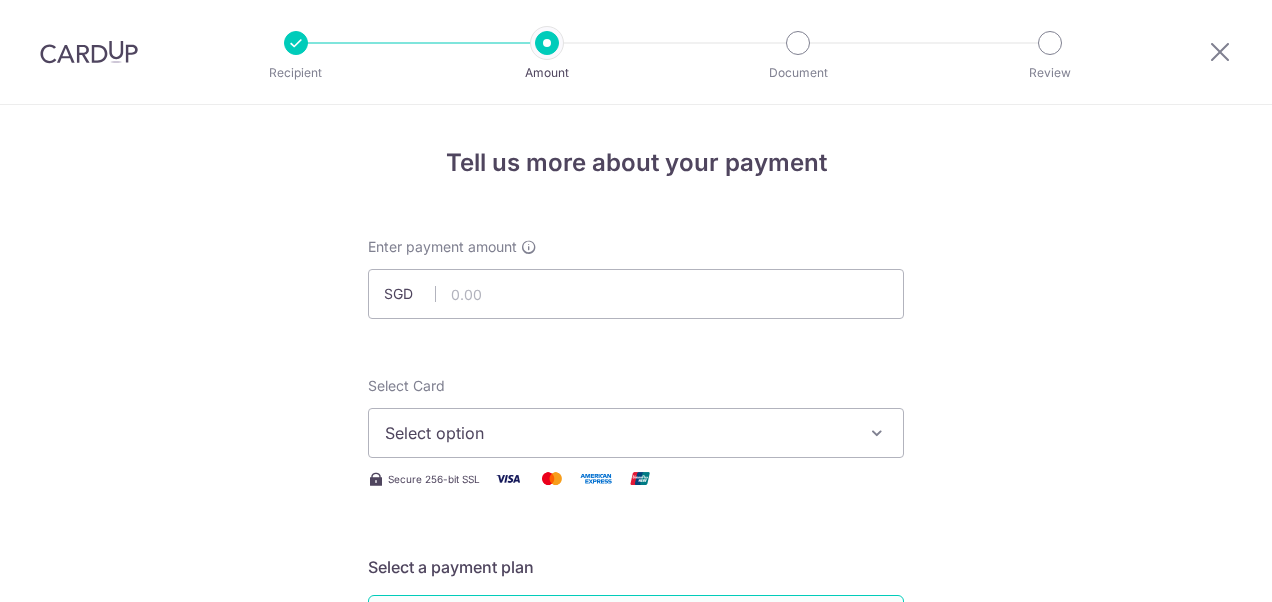 scroll, scrollTop: 0, scrollLeft: 0, axis: both 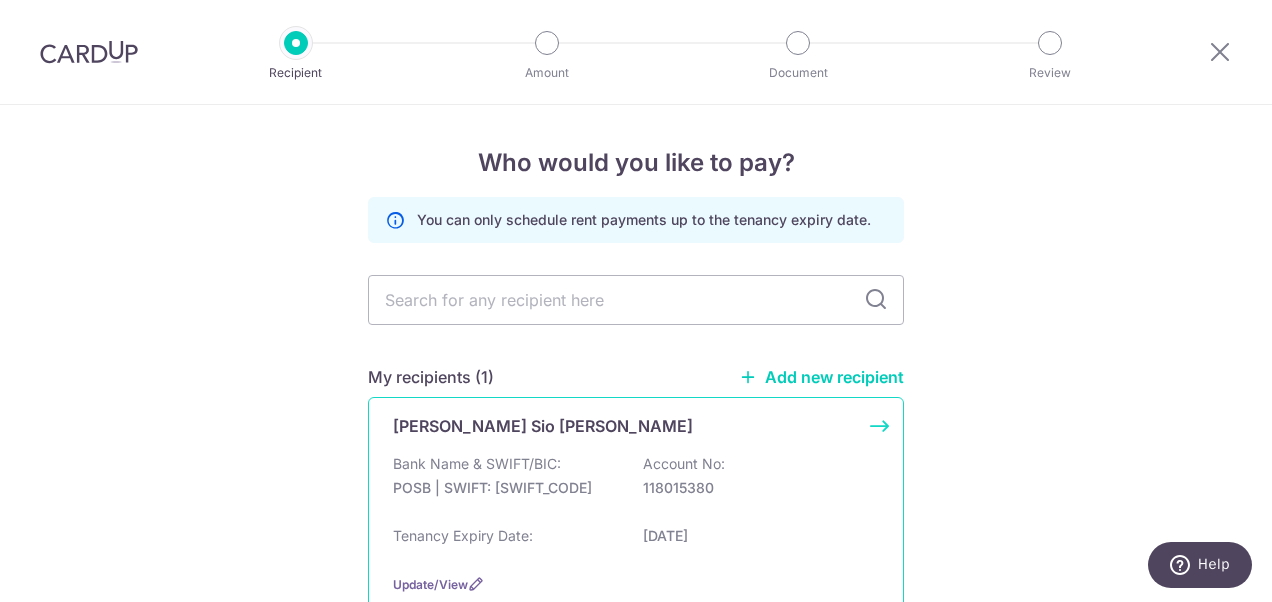 click on "Bank Name & SWIFT/BIC:
POSB | SWIFT: [SWIFT_CODE]
Account No:
118015380" at bounding box center [636, 486] 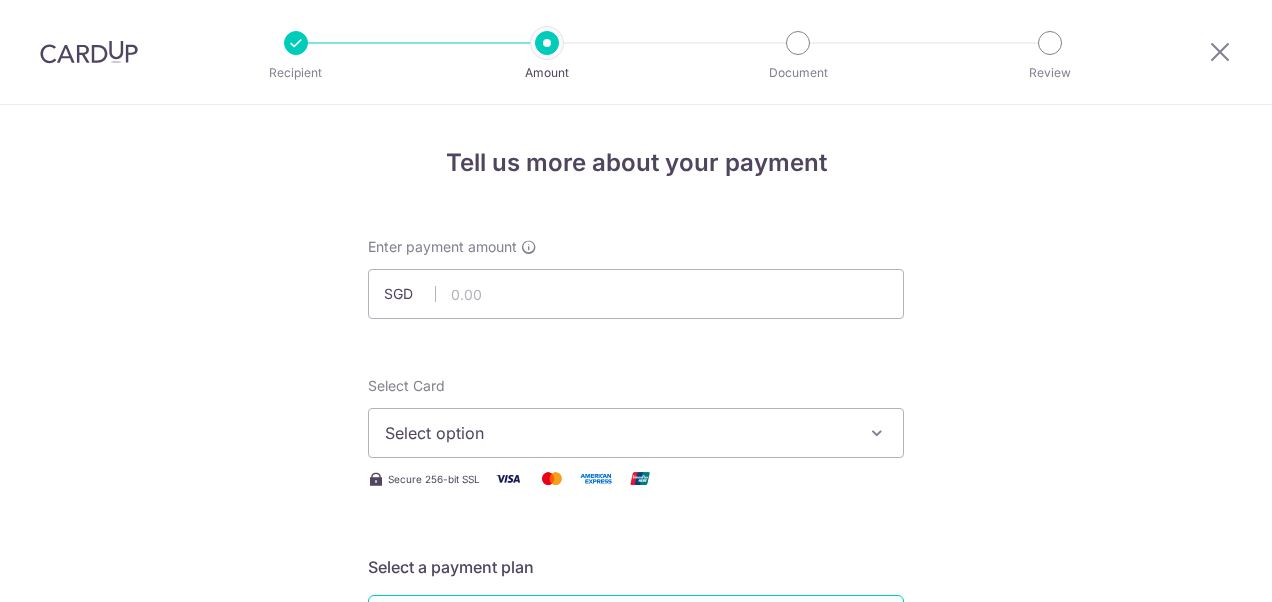 scroll, scrollTop: 0, scrollLeft: 0, axis: both 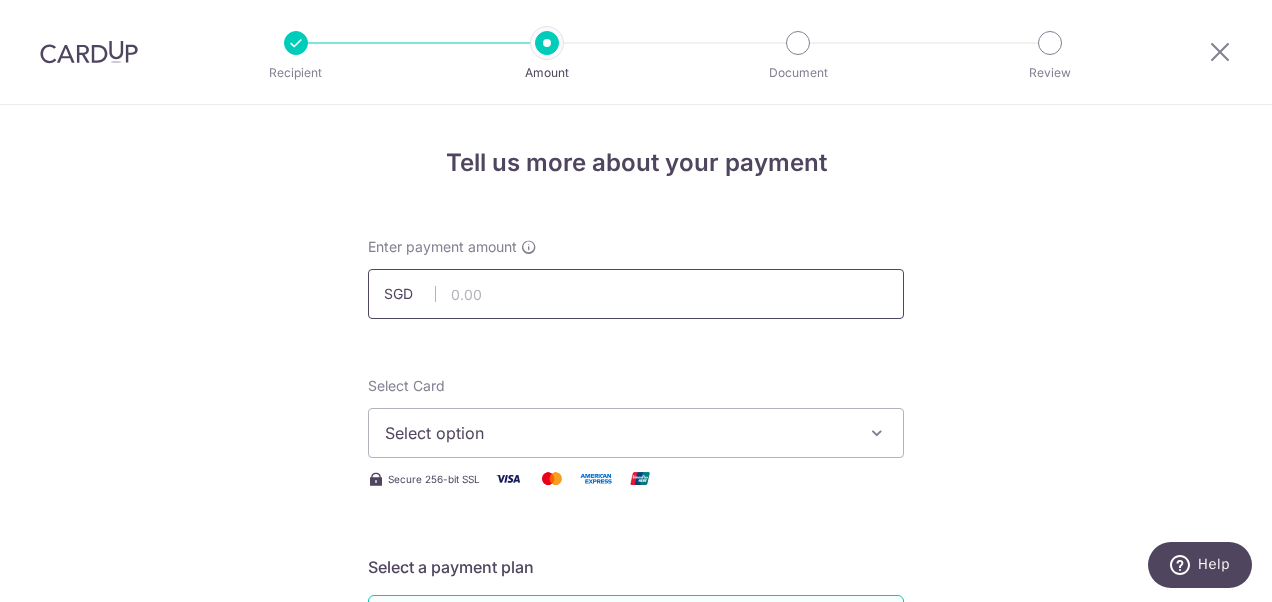 click at bounding box center [636, 294] 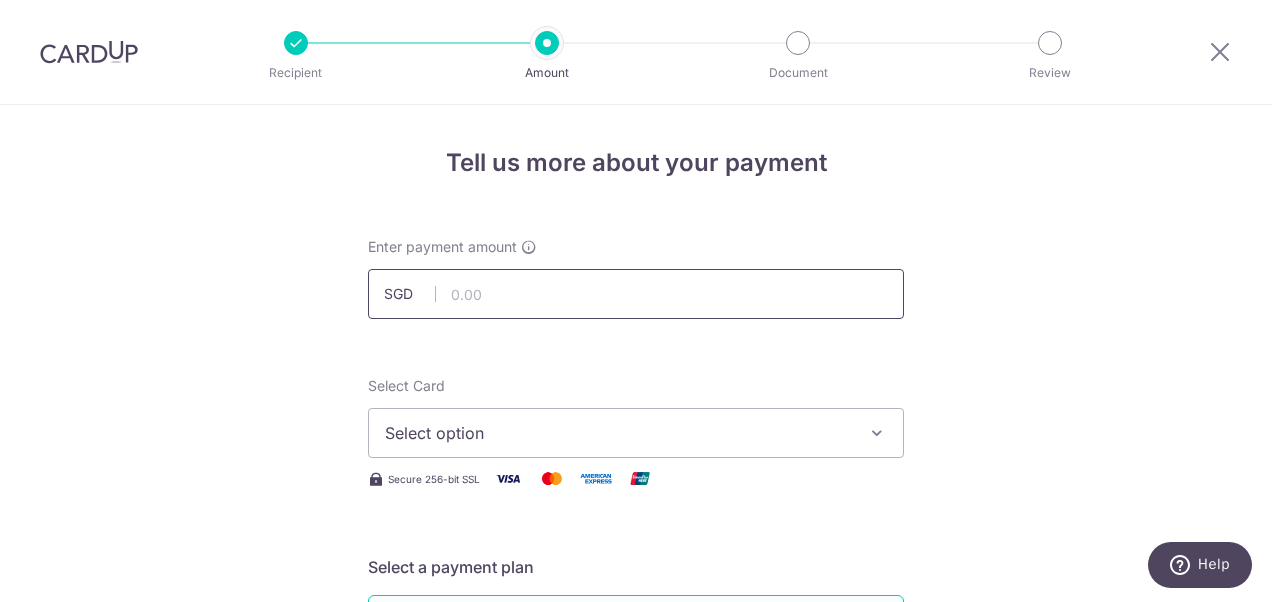 type on "1" 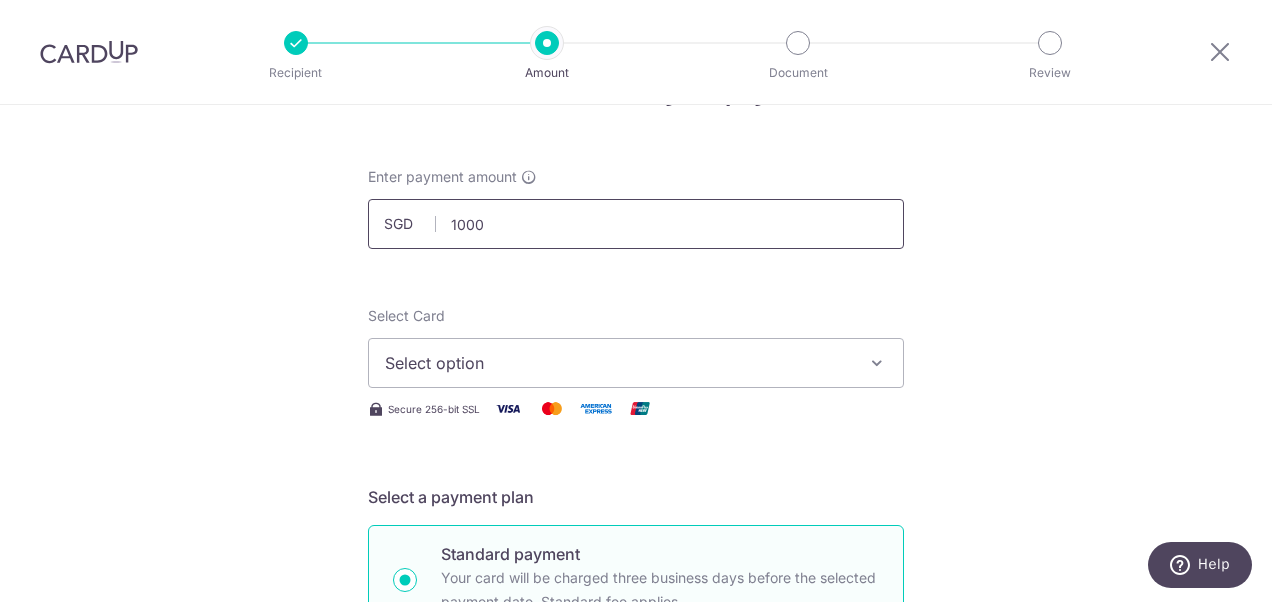 scroll, scrollTop: 100, scrollLeft: 0, axis: vertical 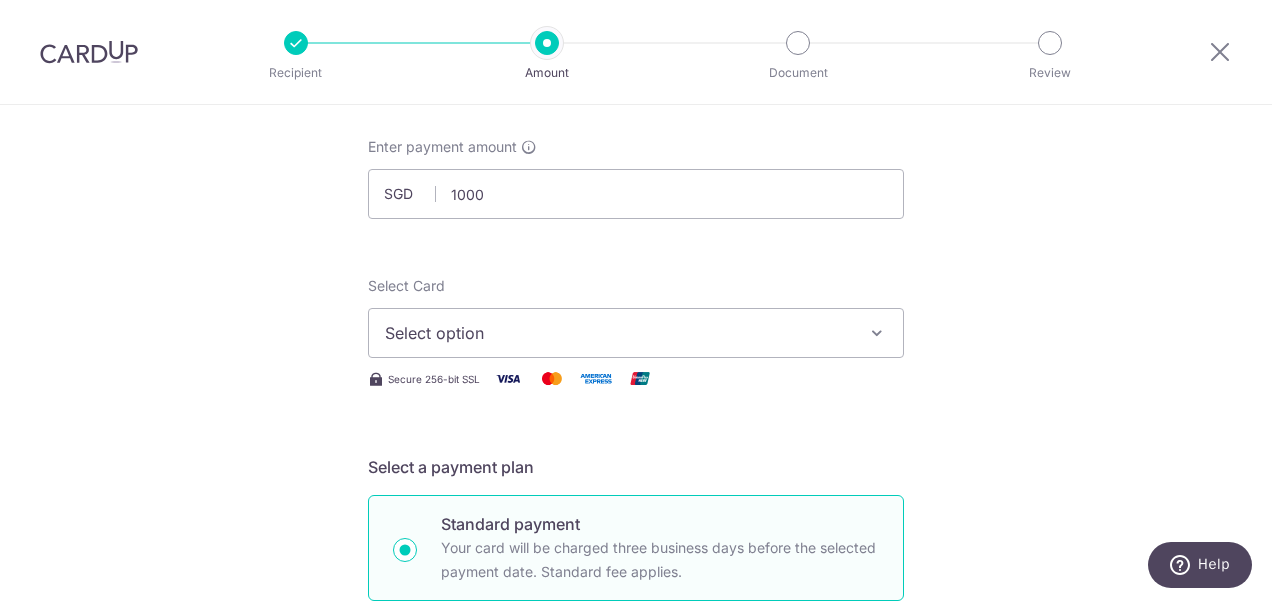 type on "1,000.00" 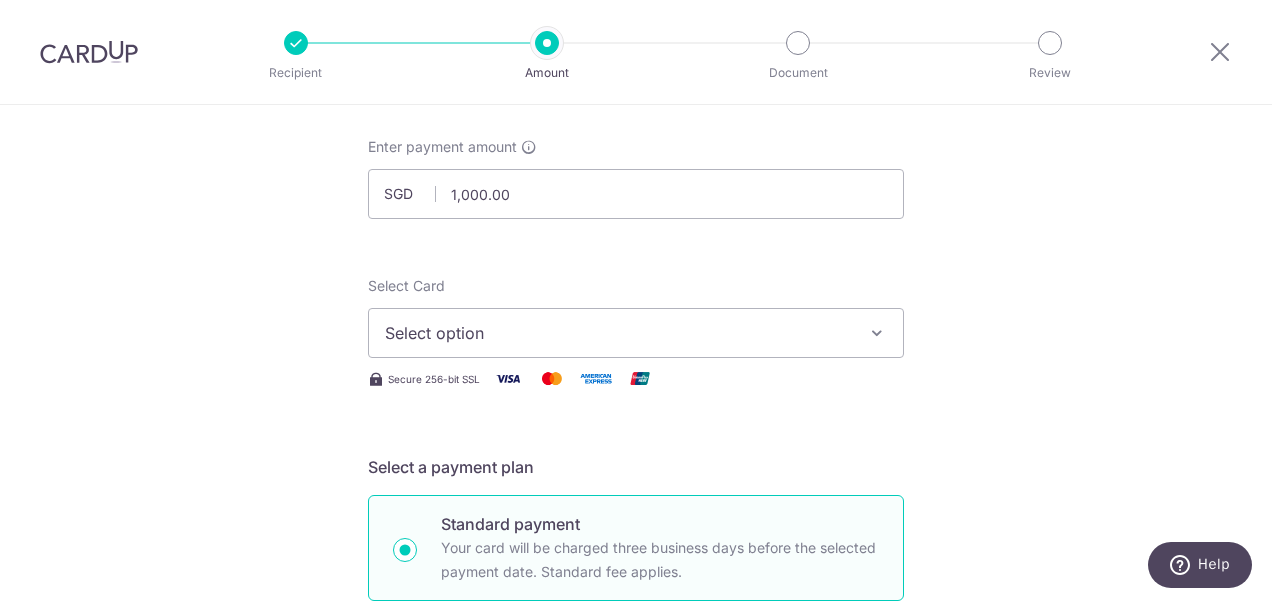 click on "Select option" at bounding box center (618, 333) 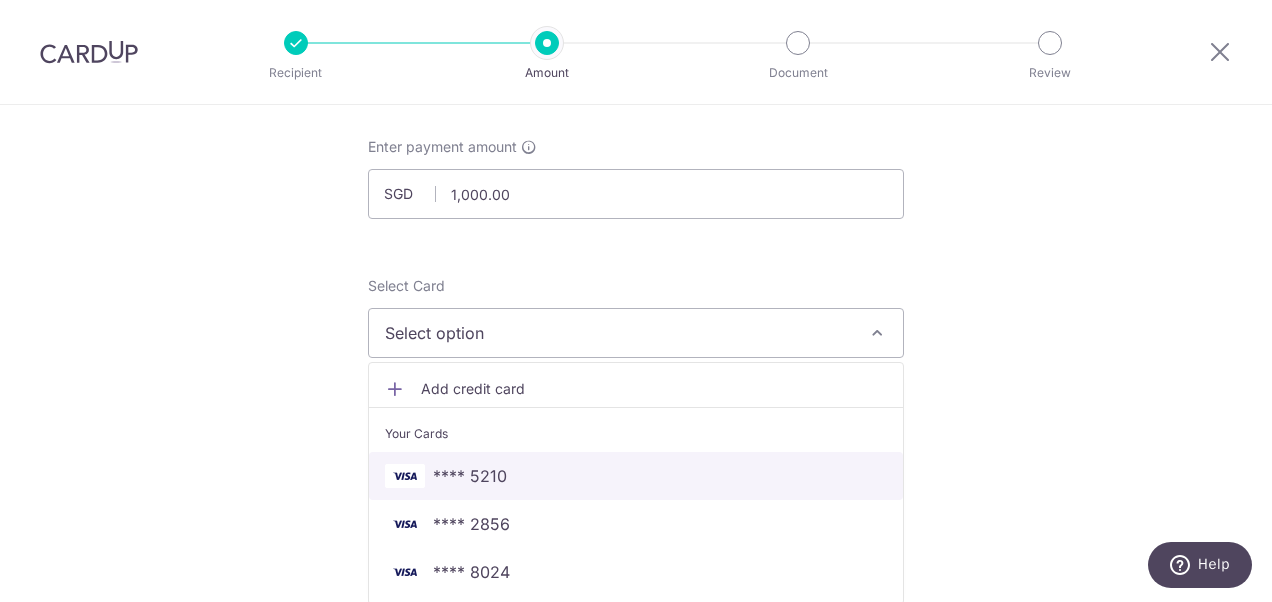 click on "**** 5210" at bounding box center [470, 476] 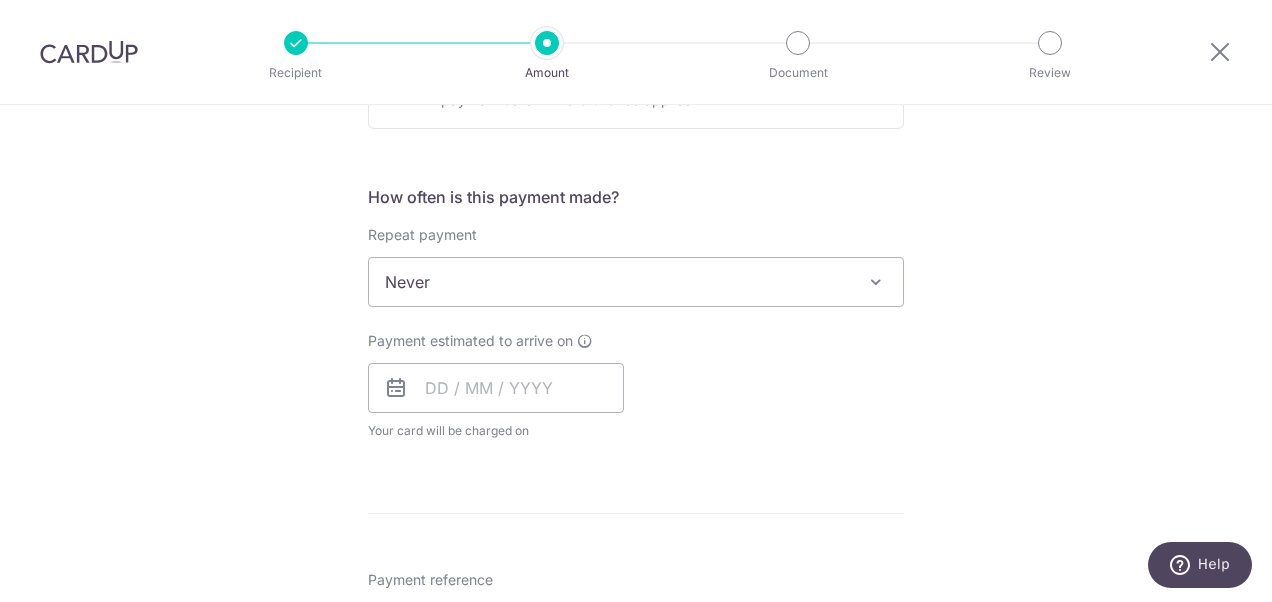 scroll, scrollTop: 700, scrollLeft: 0, axis: vertical 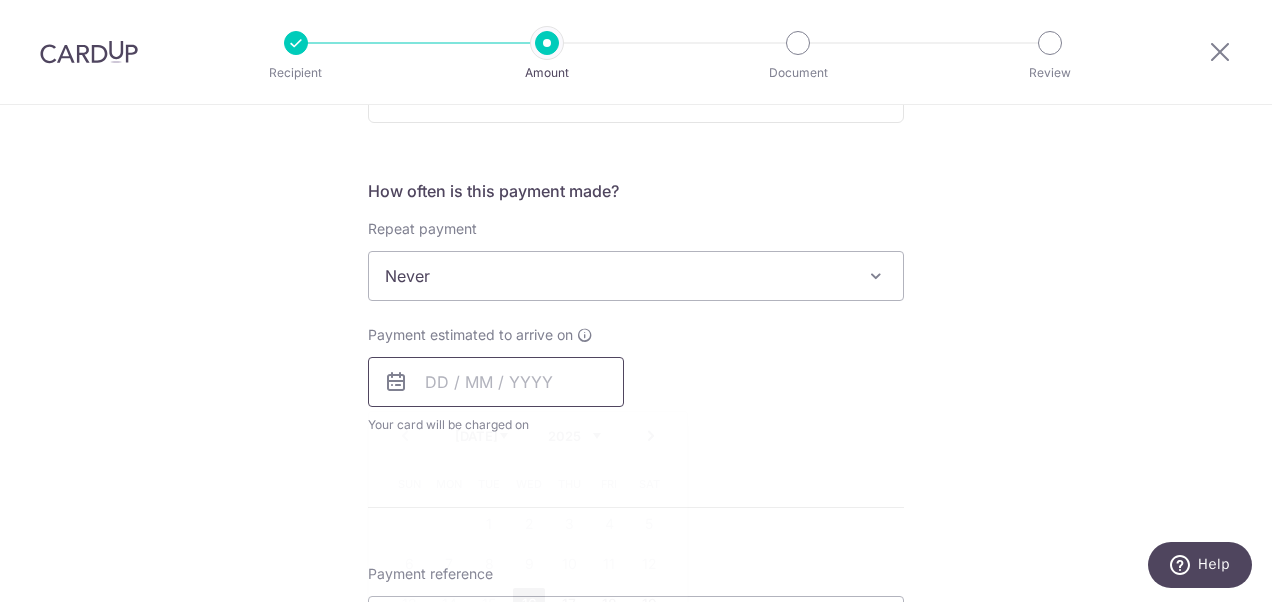 click at bounding box center [496, 382] 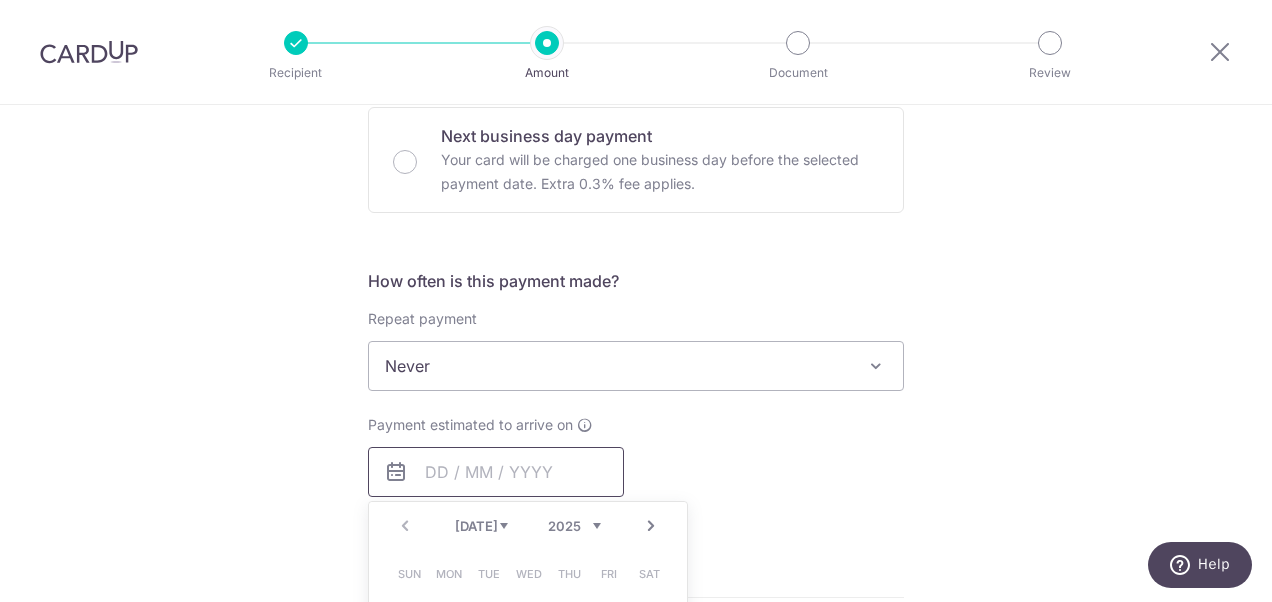 scroll, scrollTop: 700, scrollLeft: 0, axis: vertical 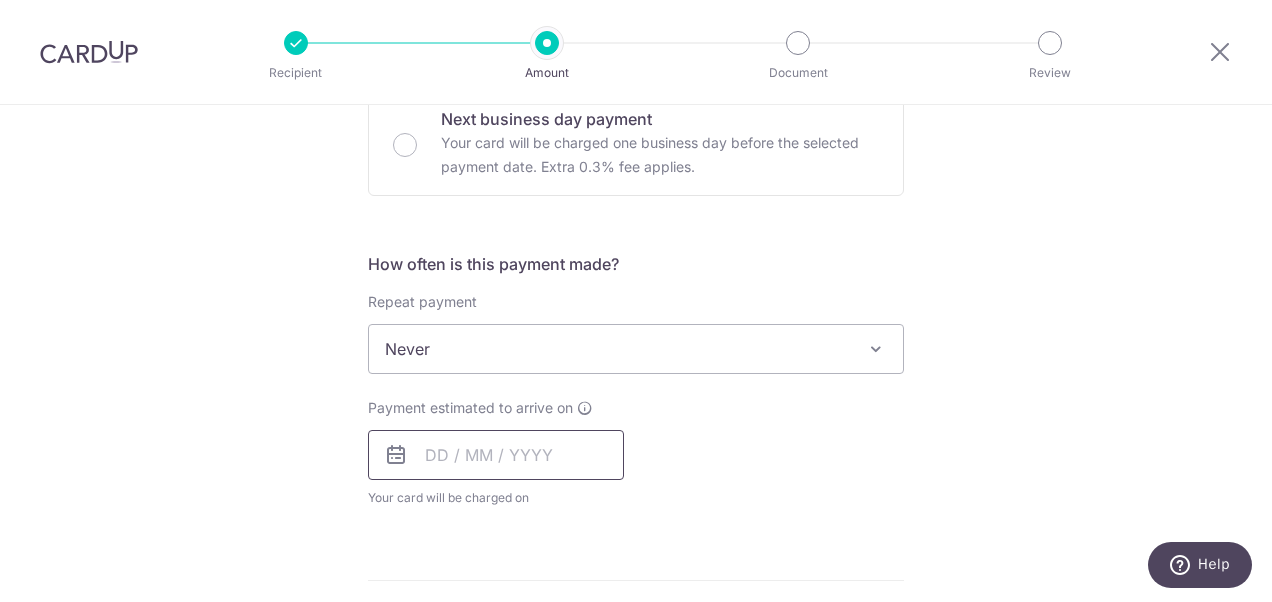 click at bounding box center (496, 455) 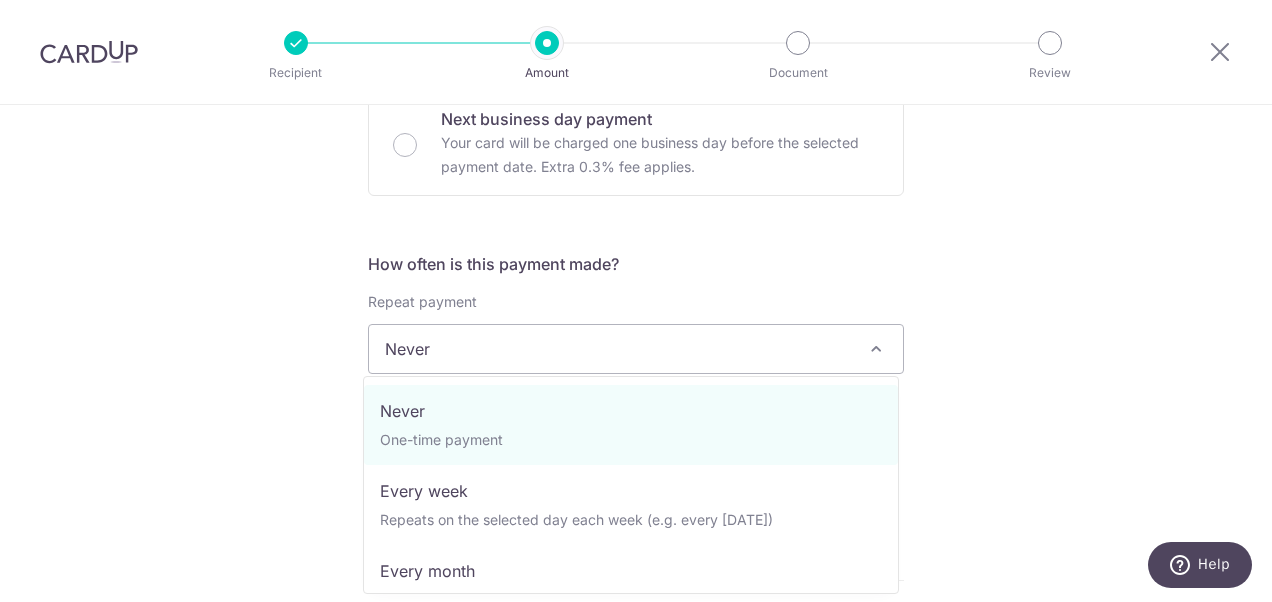 click on "Never" at bounding box center (636, 349) 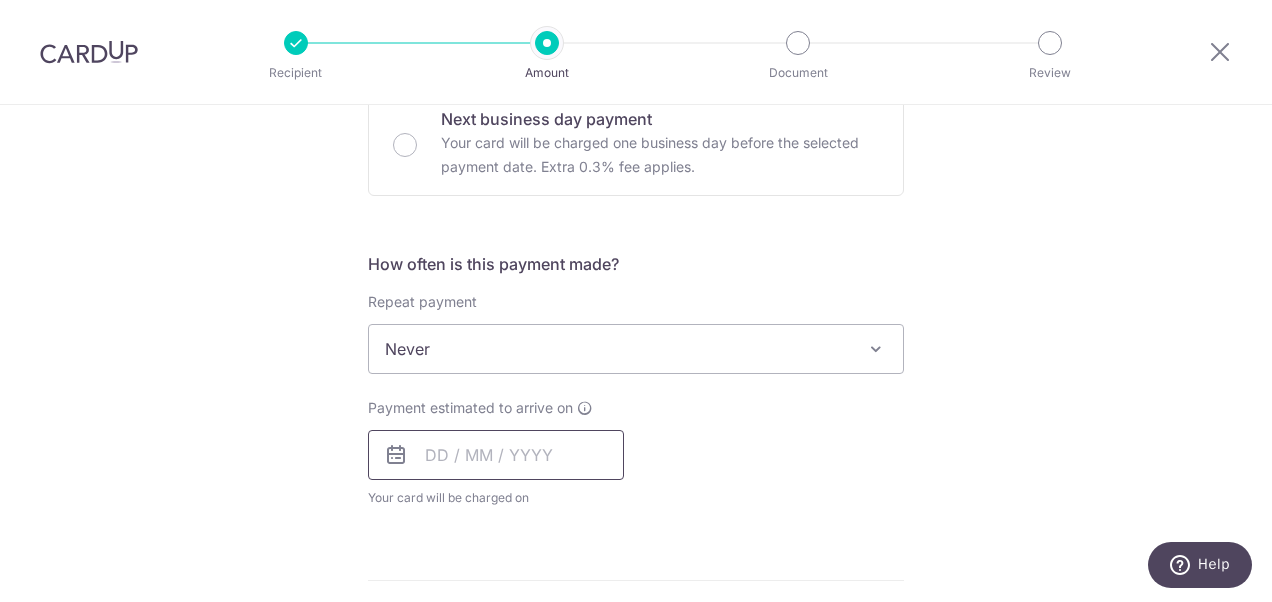 click at bounding box center (496, 455) 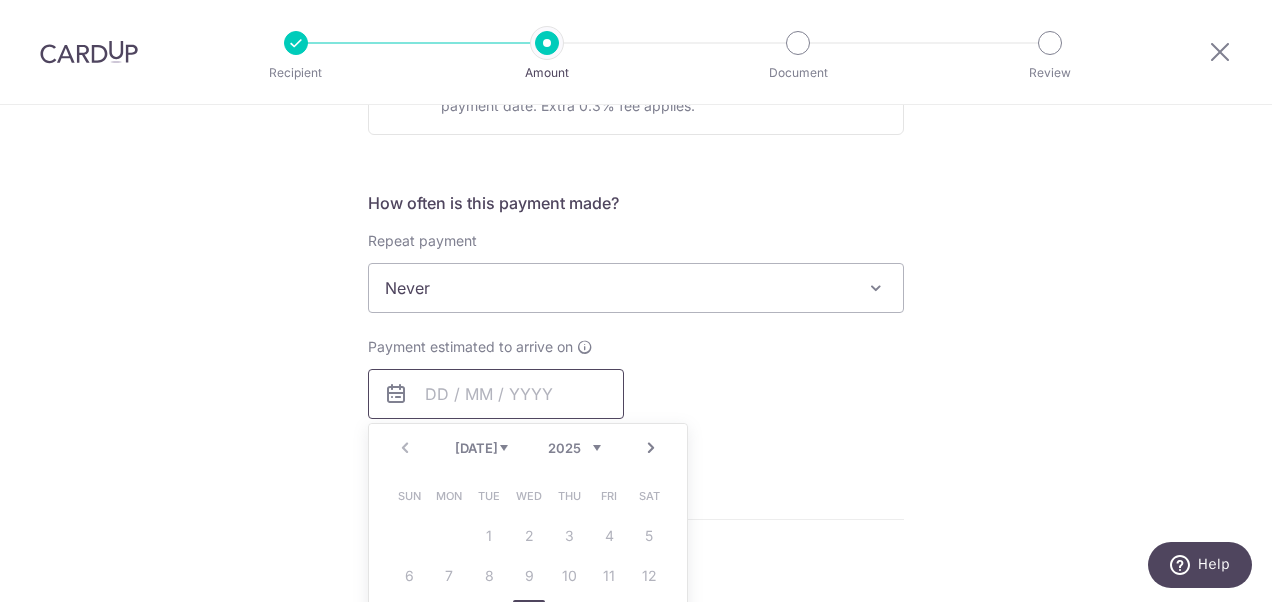 scroll, scrollTop: 727, scrollLeft: 0, axis: vertical 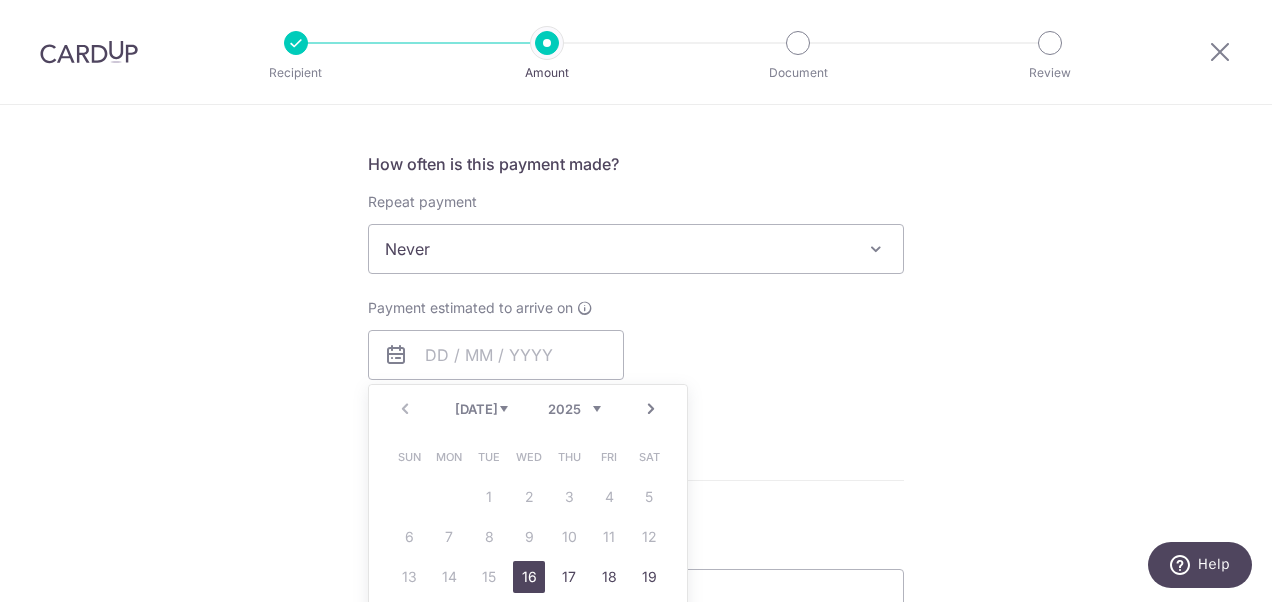 click on "16" at bounding box center [529, 577] 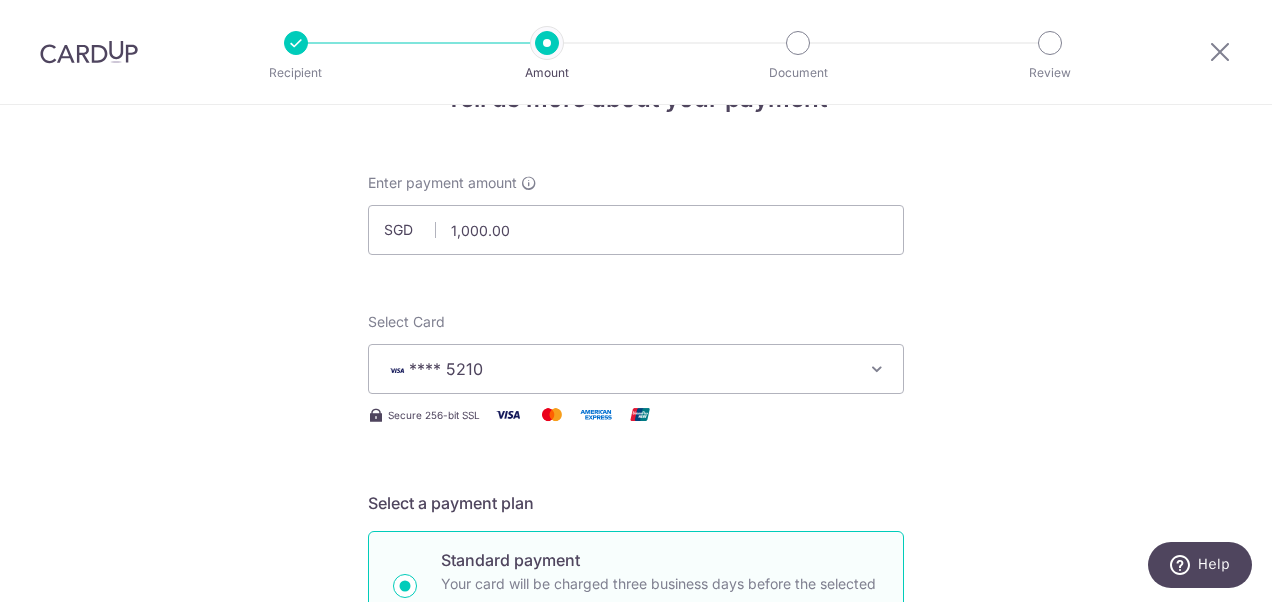 scroll, scrollTop: 27, scrollLeft: 0, axis: vertical 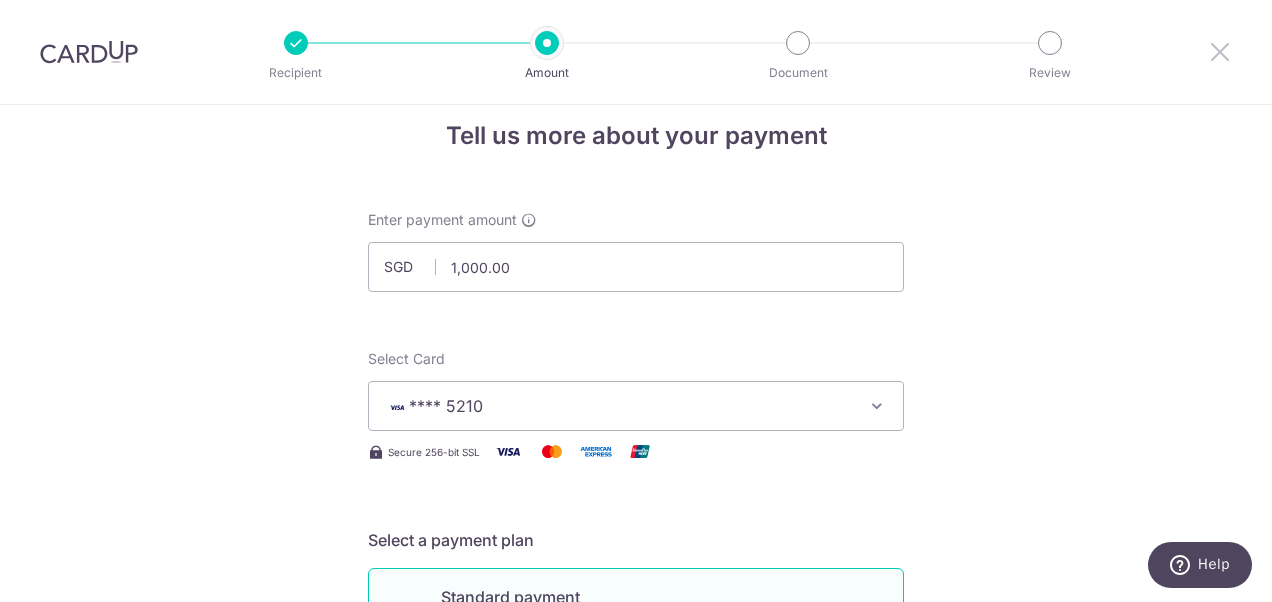 click at bounding box center (1220, 51) 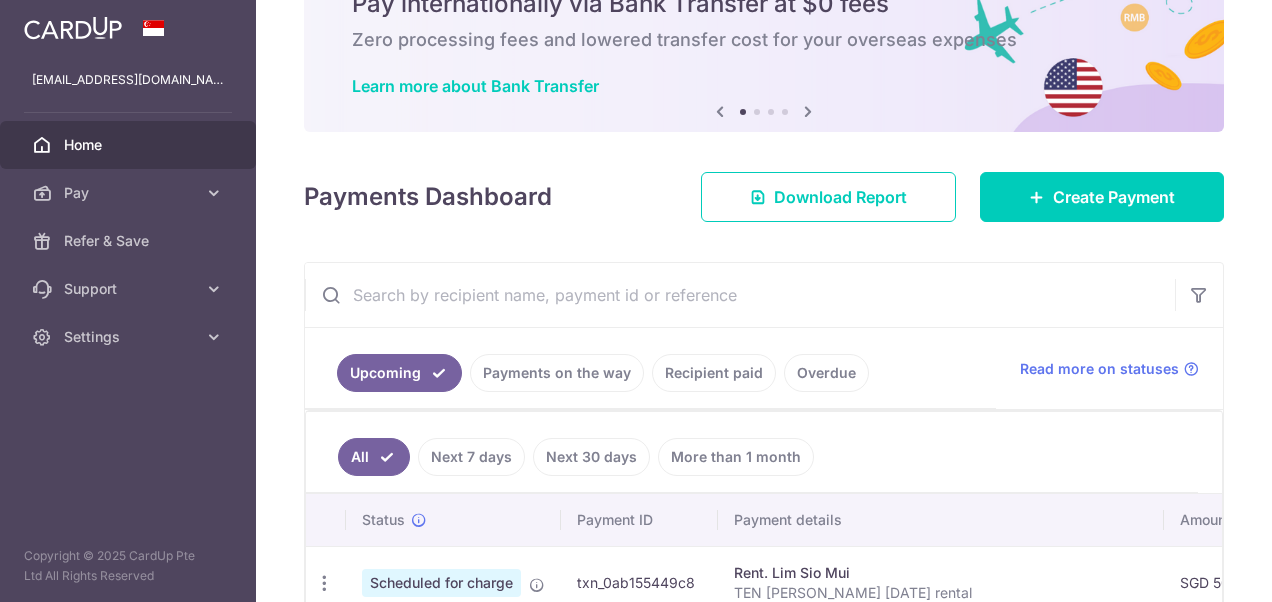 scroll, scrollTop: 100, scrollLeft: 0, axis: vertical 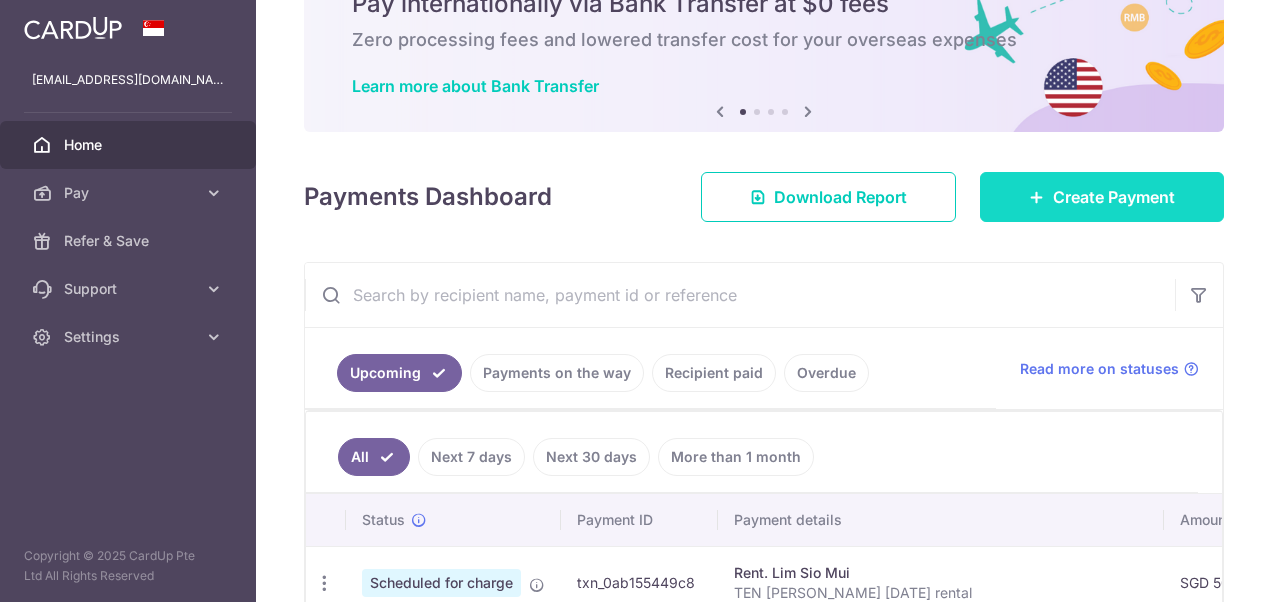 click on "Create Payment" at bounding box center [1114, 197] 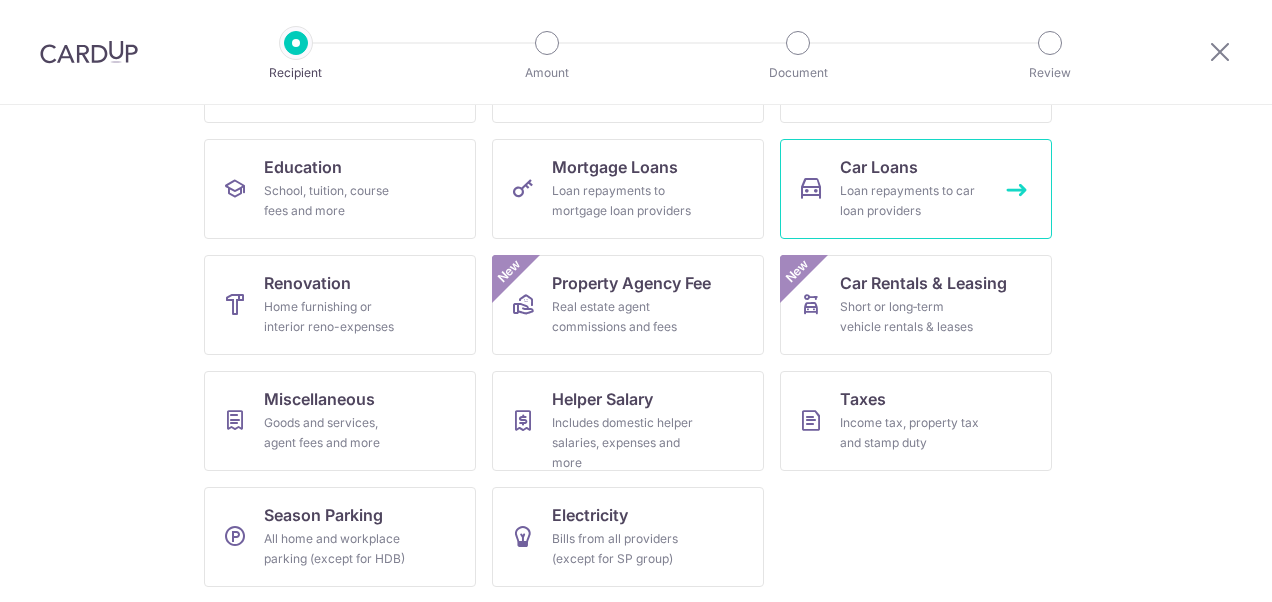 scroll, scrollTop: 192, scrollLeft: 0, axis: vertical 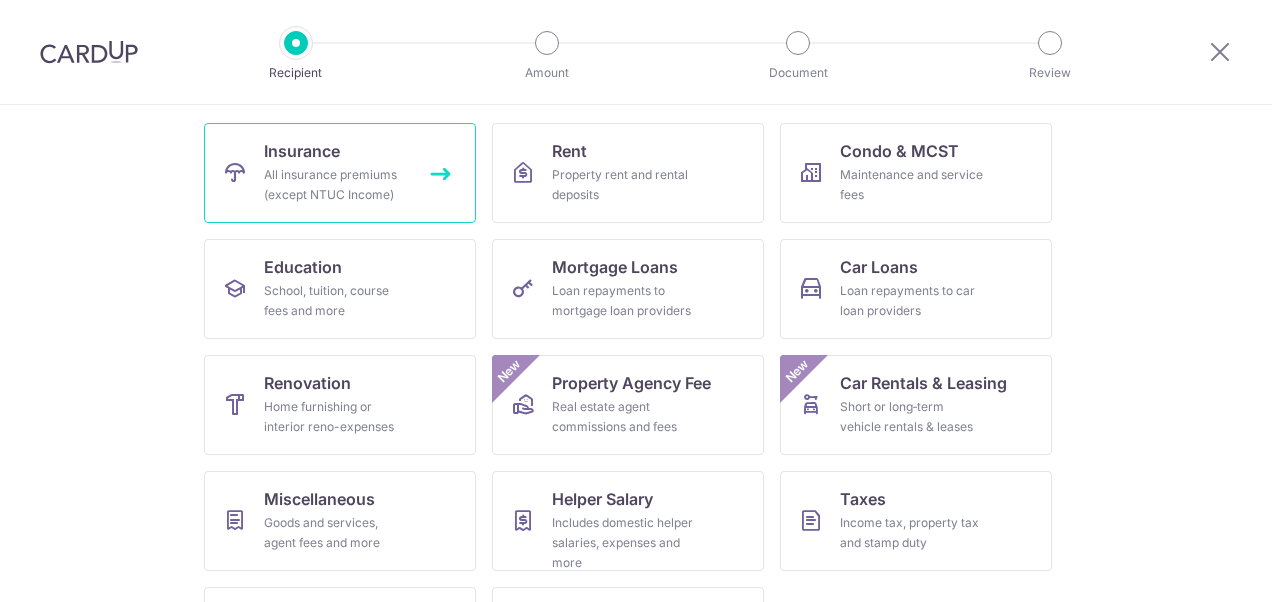 click on "All insurance premiums (except NTUC Income)" at bounding box center [336, 185] 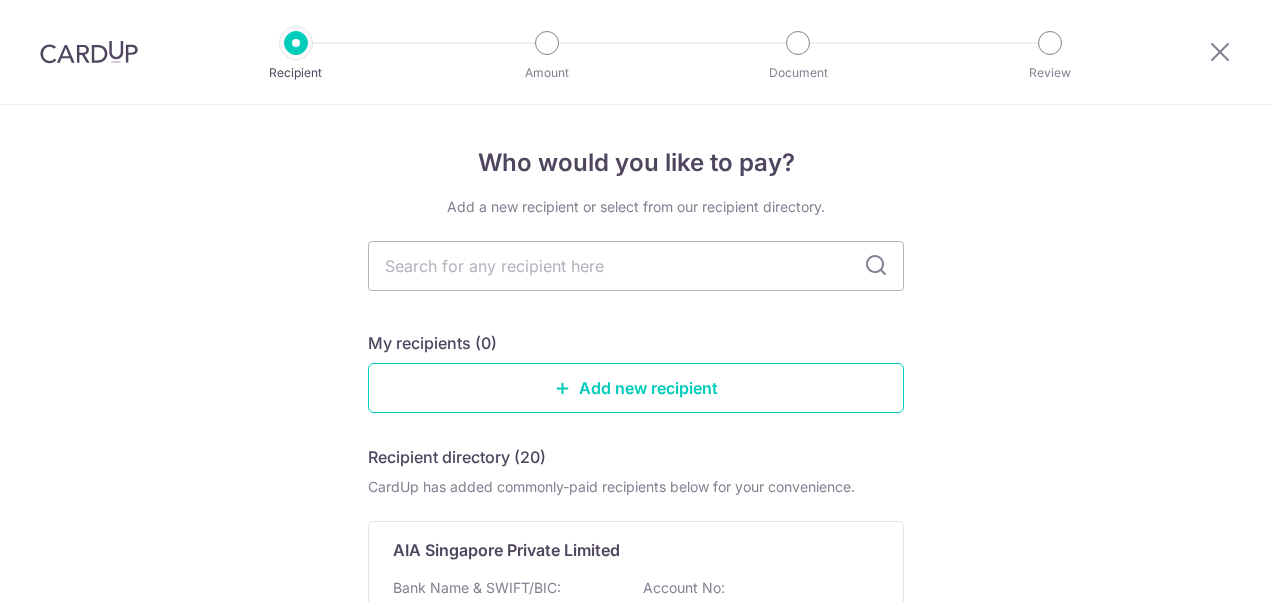 scroll, scrollTop: 0, scrollLeft: 0, axis: both 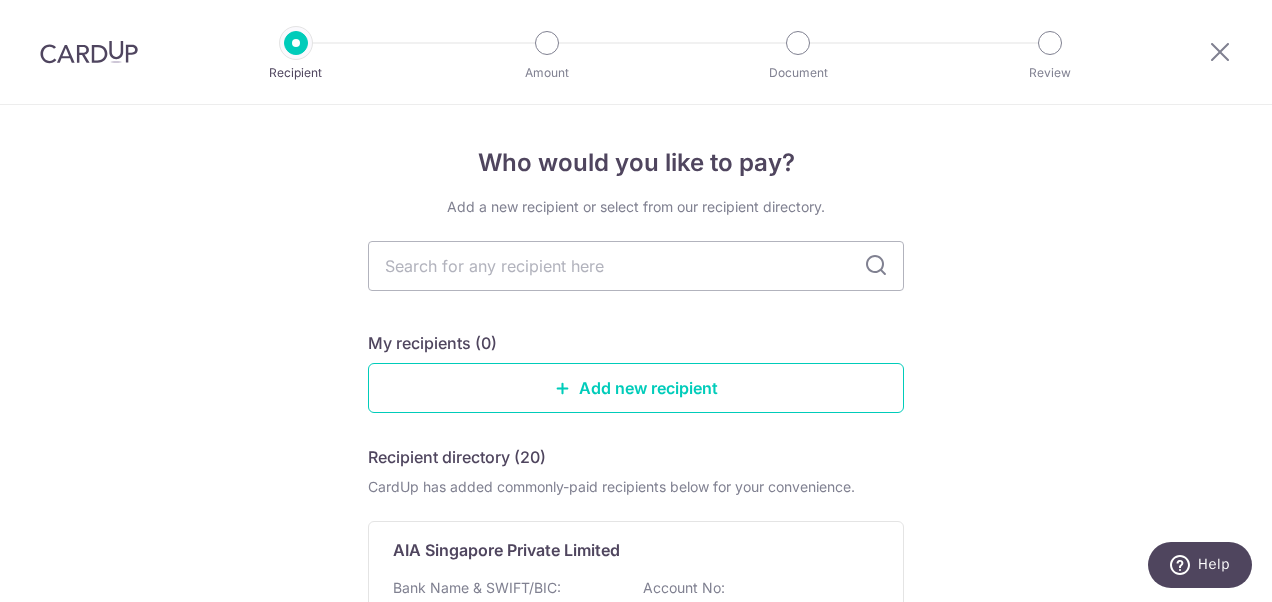 click at bounding box center [876, 266] 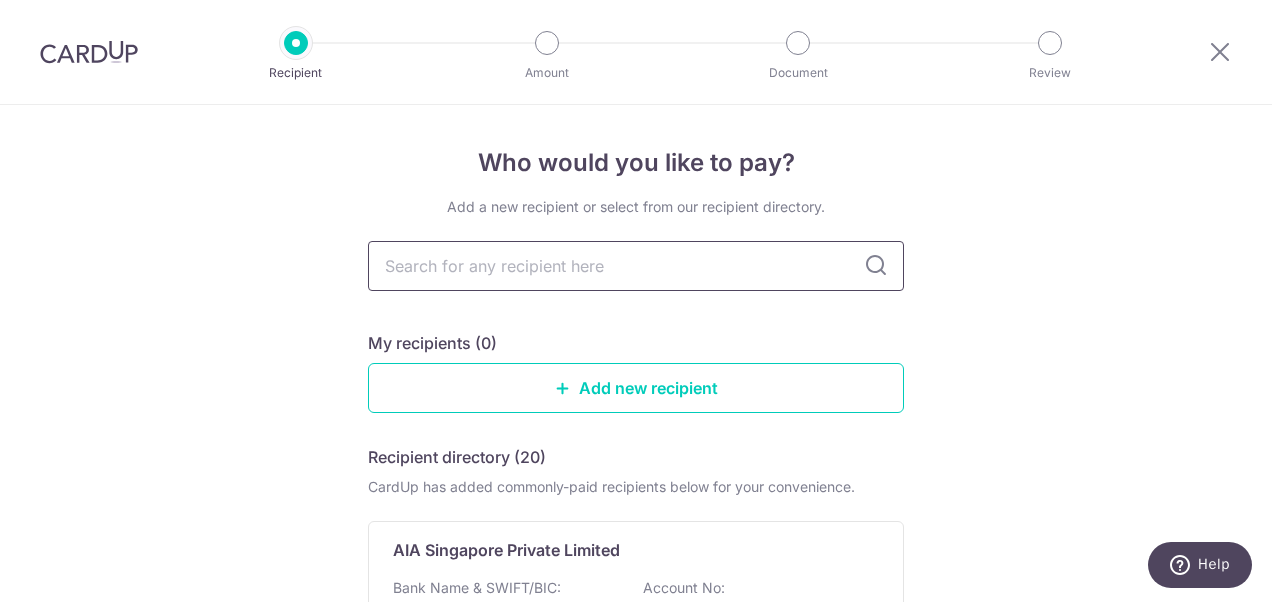 click at bounding box center (636, 266) 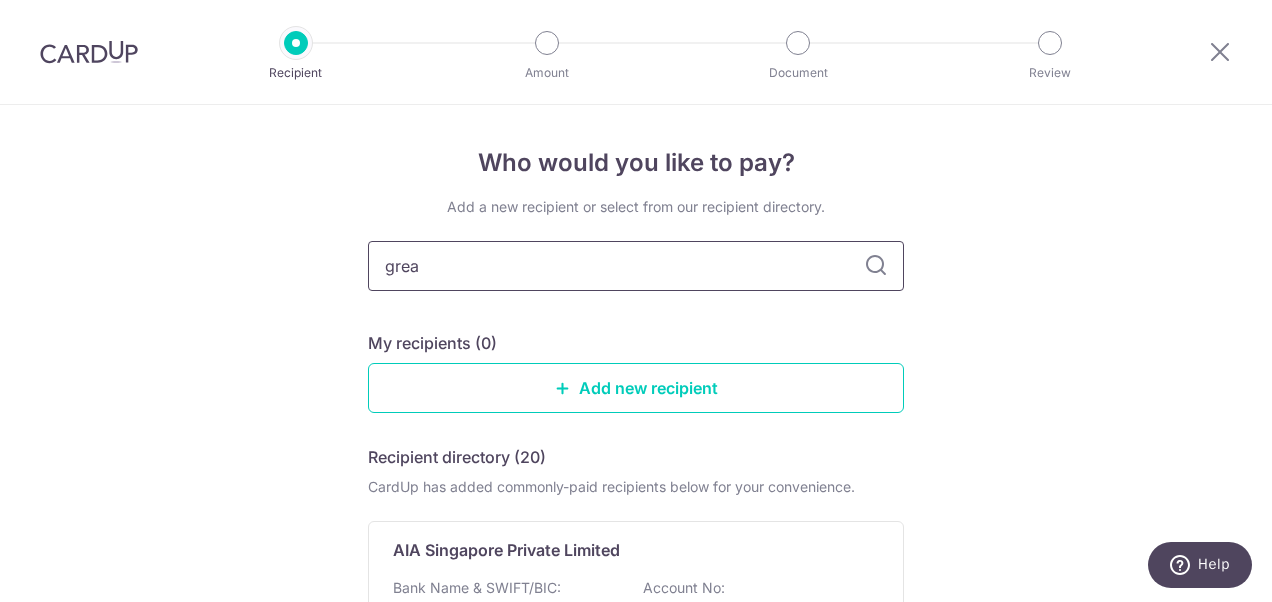 type on "great" 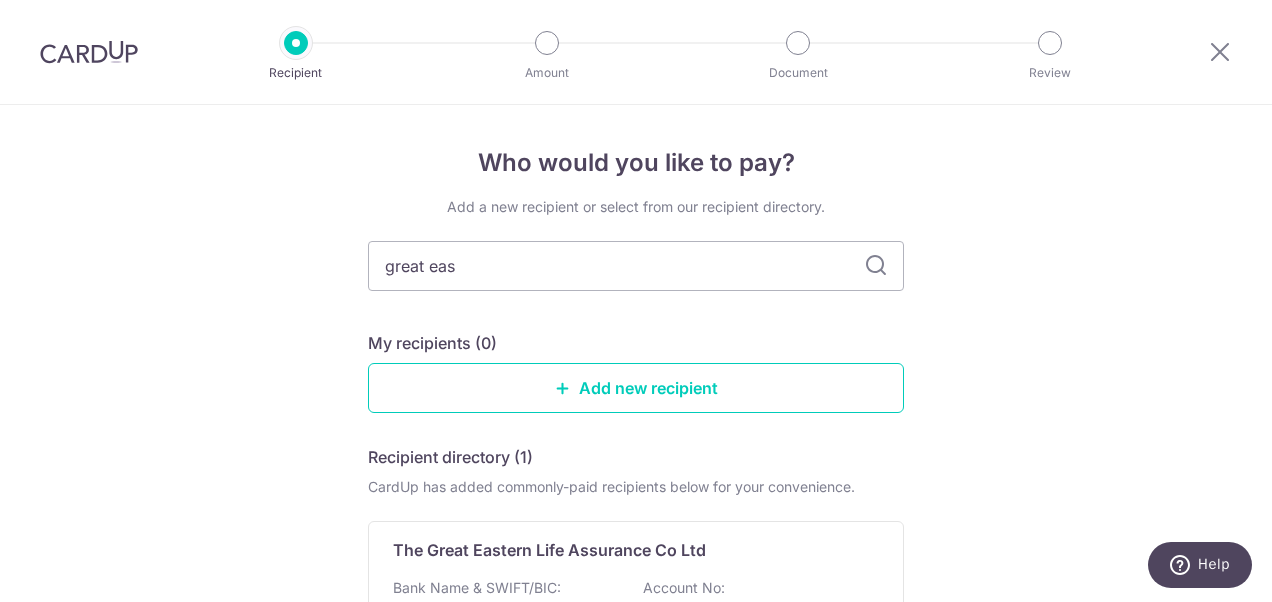 type on "great east" 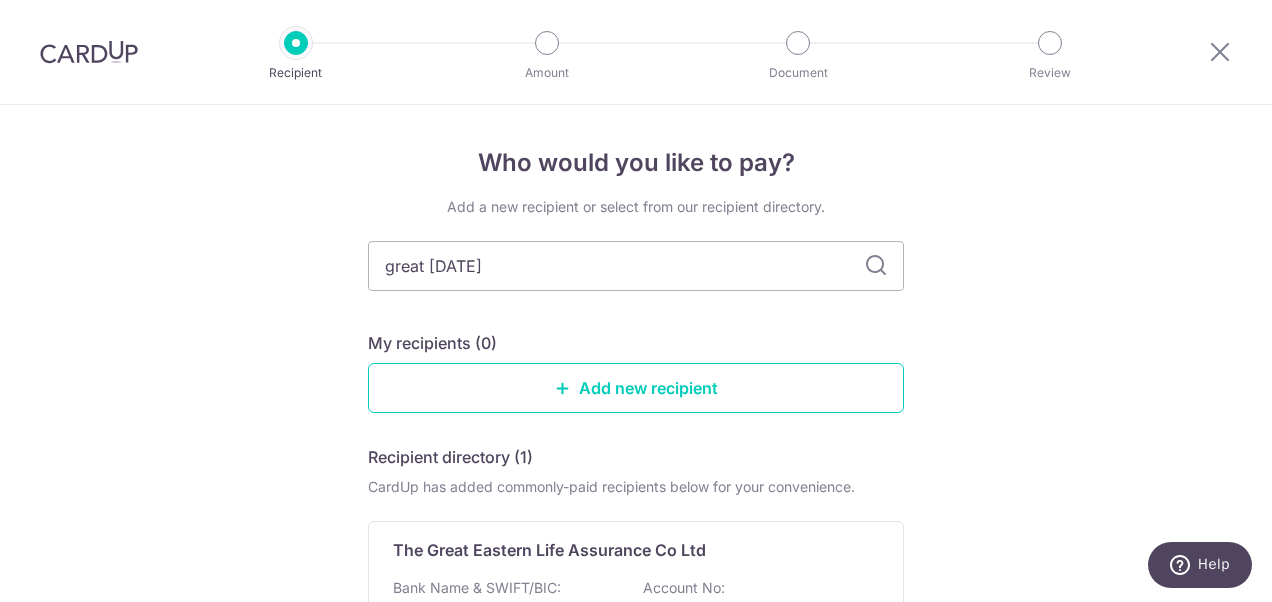 type on "great eastern" 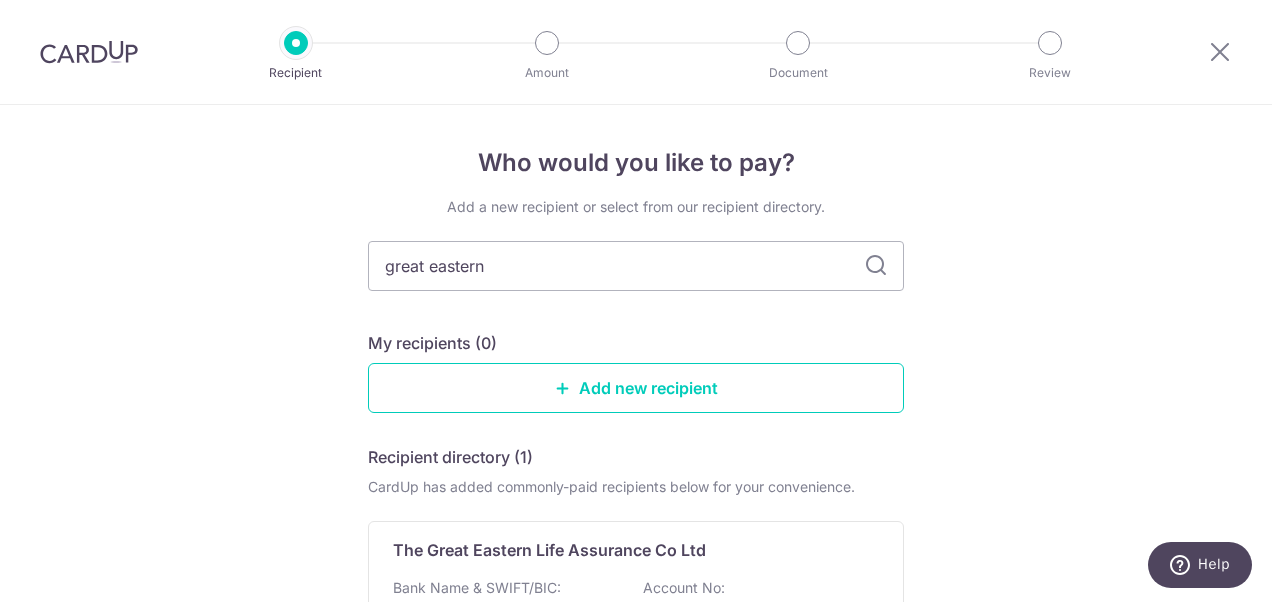 click at bounding box center (876, 266) 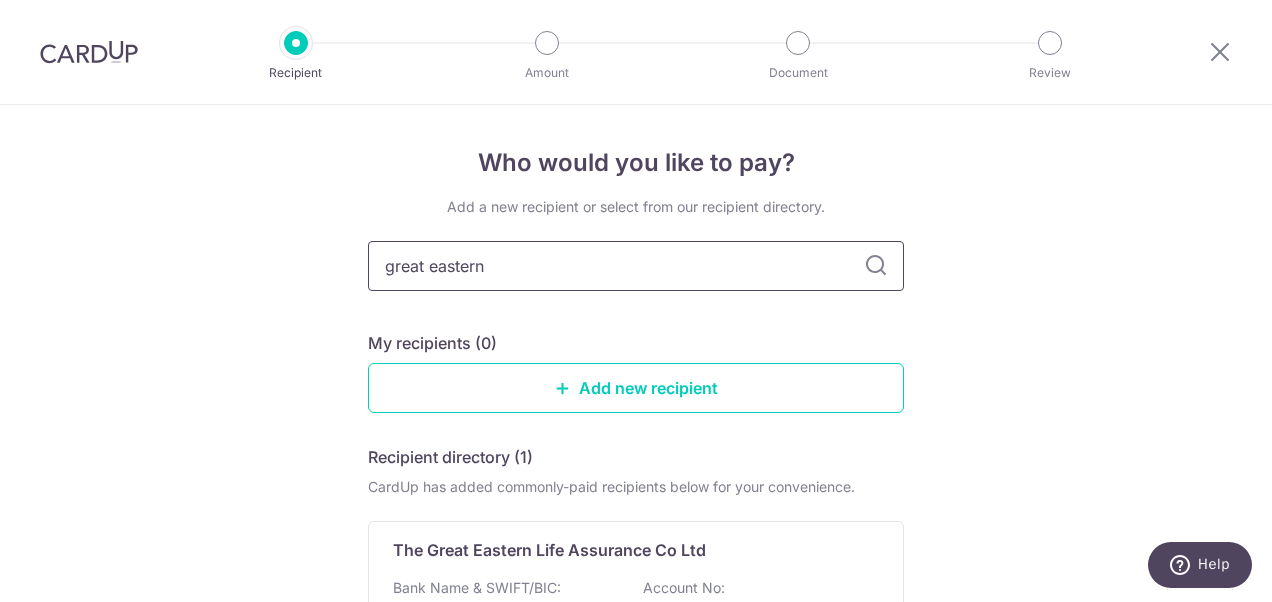 drag, startPoint x: 656, startPoint y: 274, endPoint x: 139, endPoint y: 230, distance: 518.86896 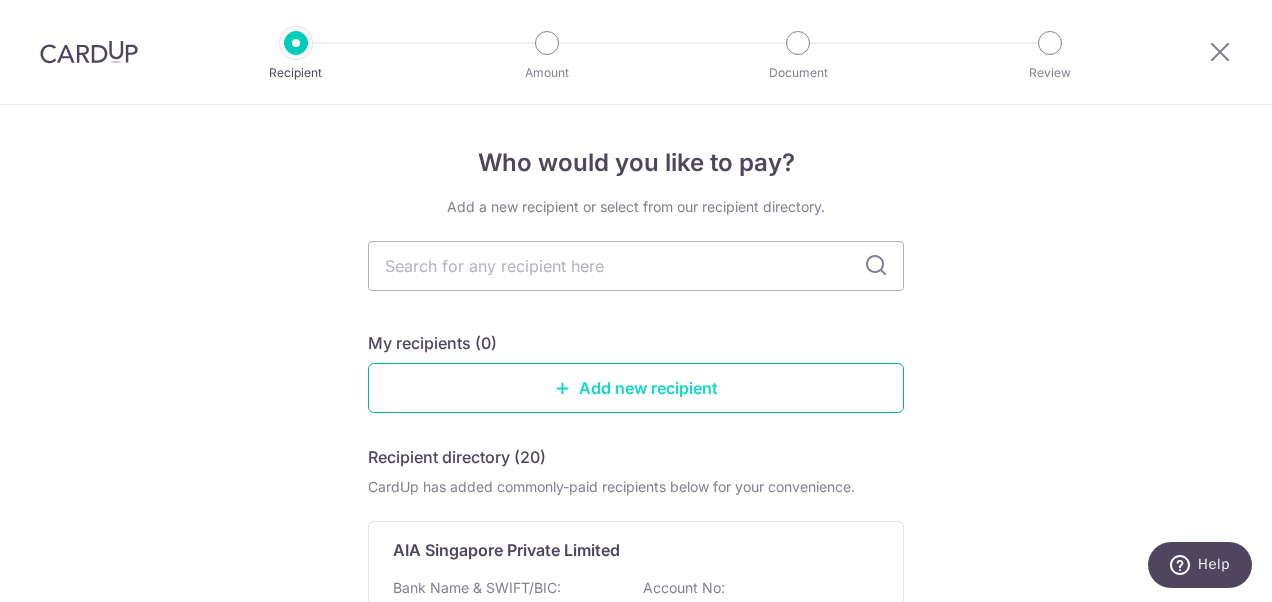 click on "Add new recipient" at bounding box center [636, 388] 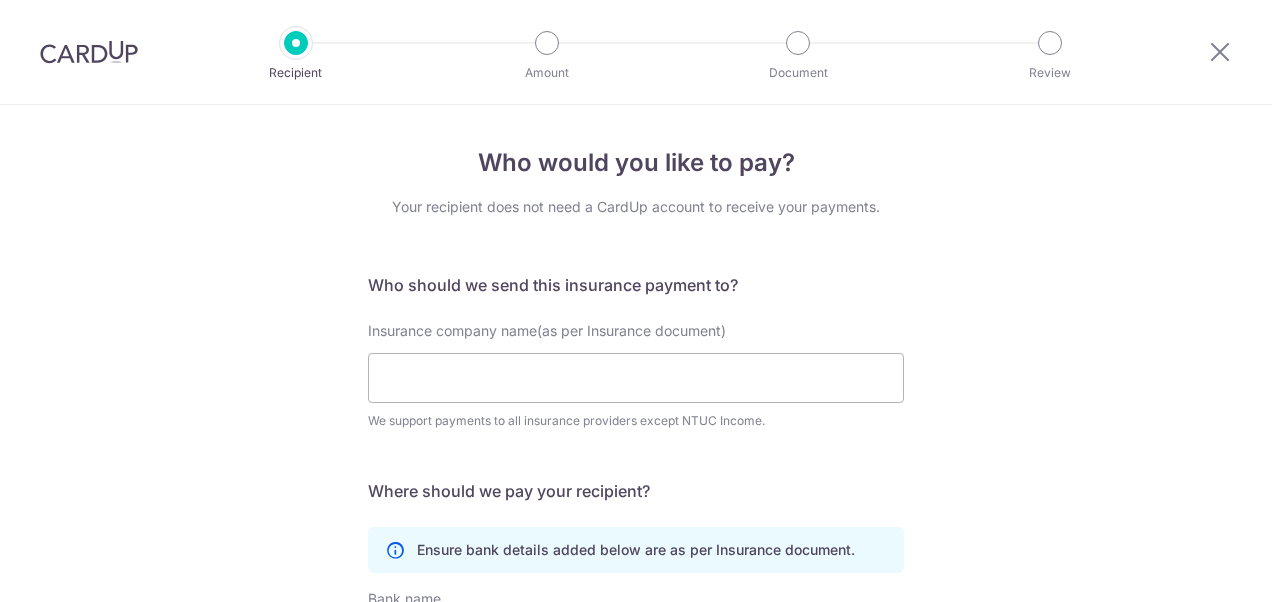 scroll, scrollTop: 0, scrollLeft: 0, axis: both 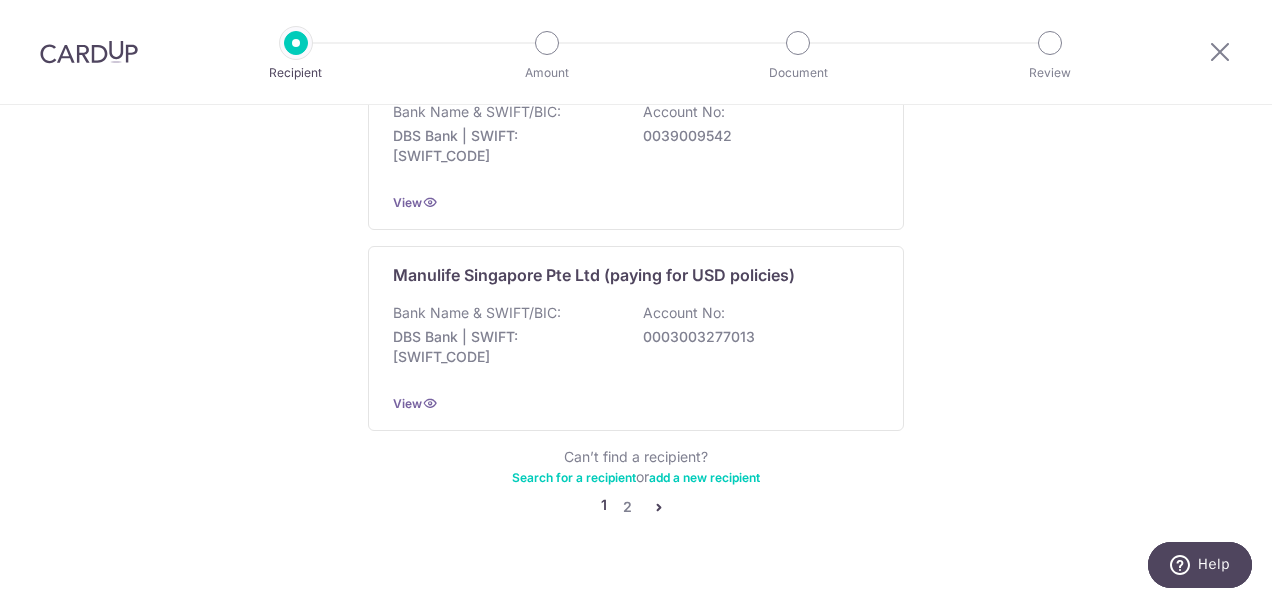 click at bounding box center (659, 507) 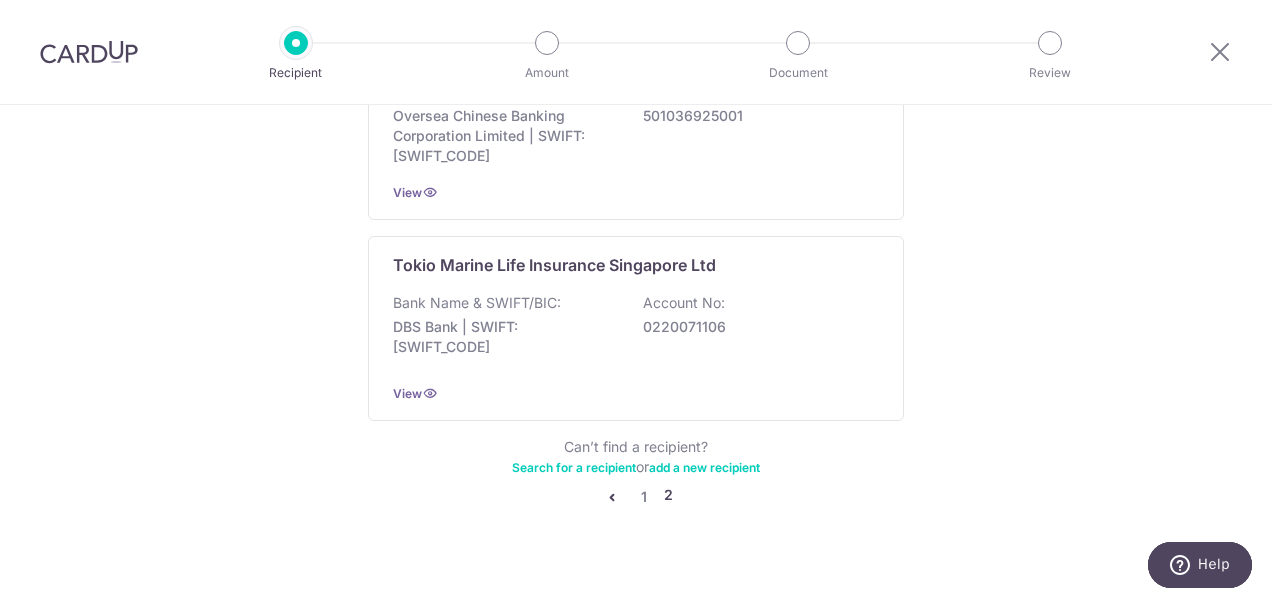 scroll, scrollTop: 0, scrollLeft: 0, axis: both 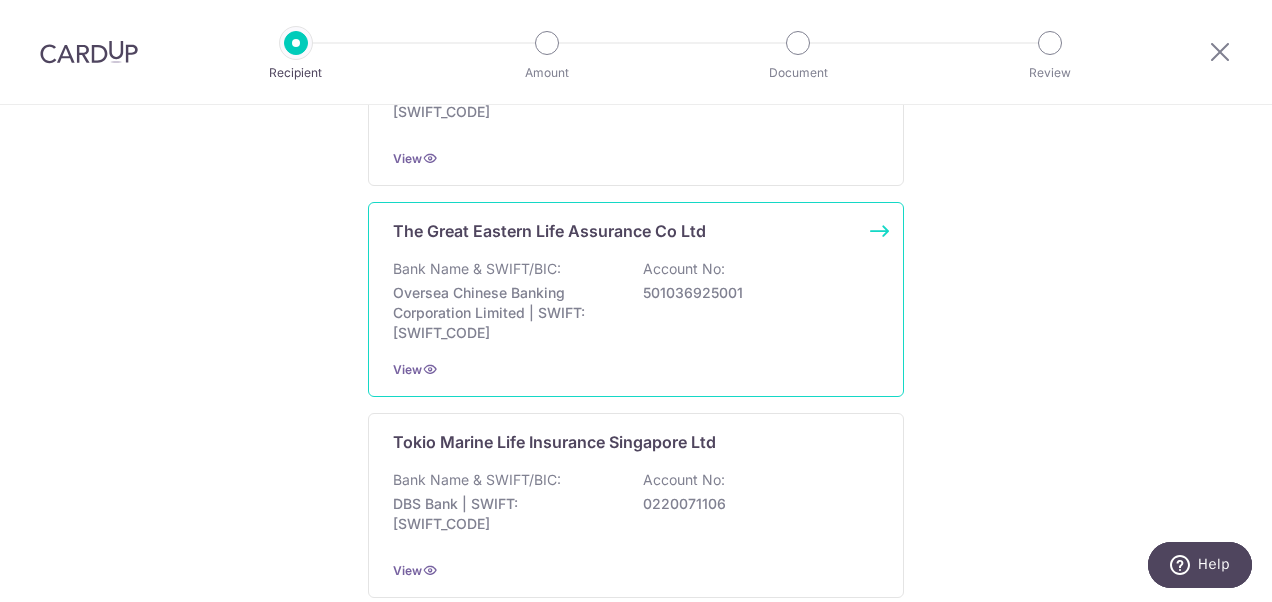 click on "Account No:" at bounding box center (684, 269) 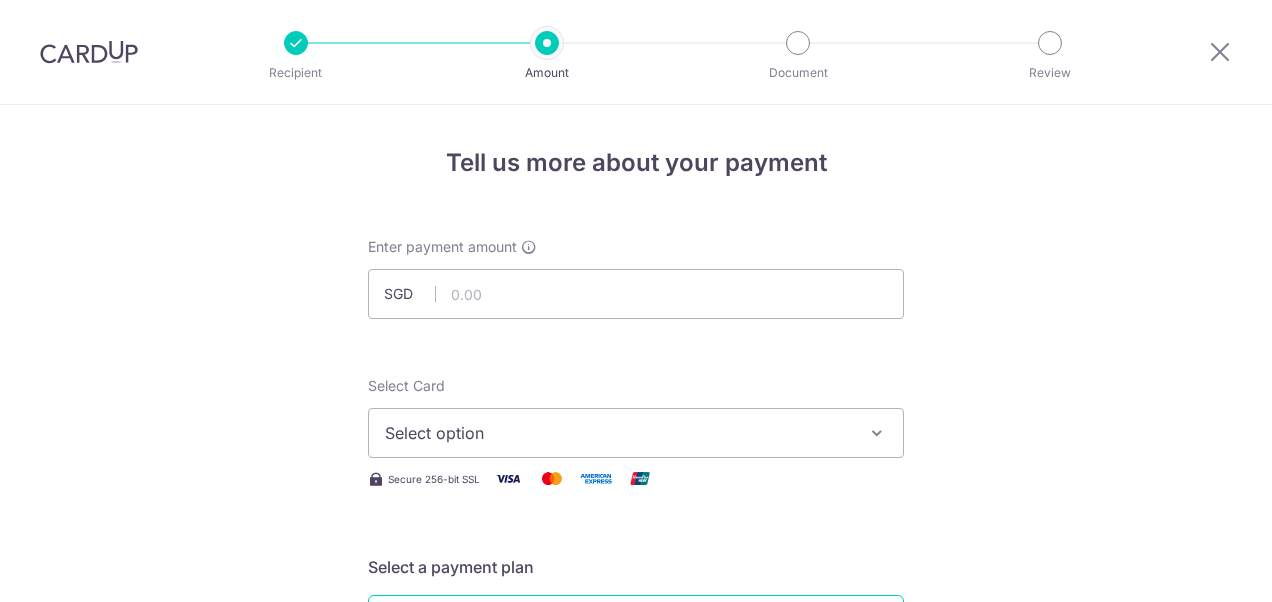 scroll, scrollTop: 0, scrollLeft: 0, axis: both 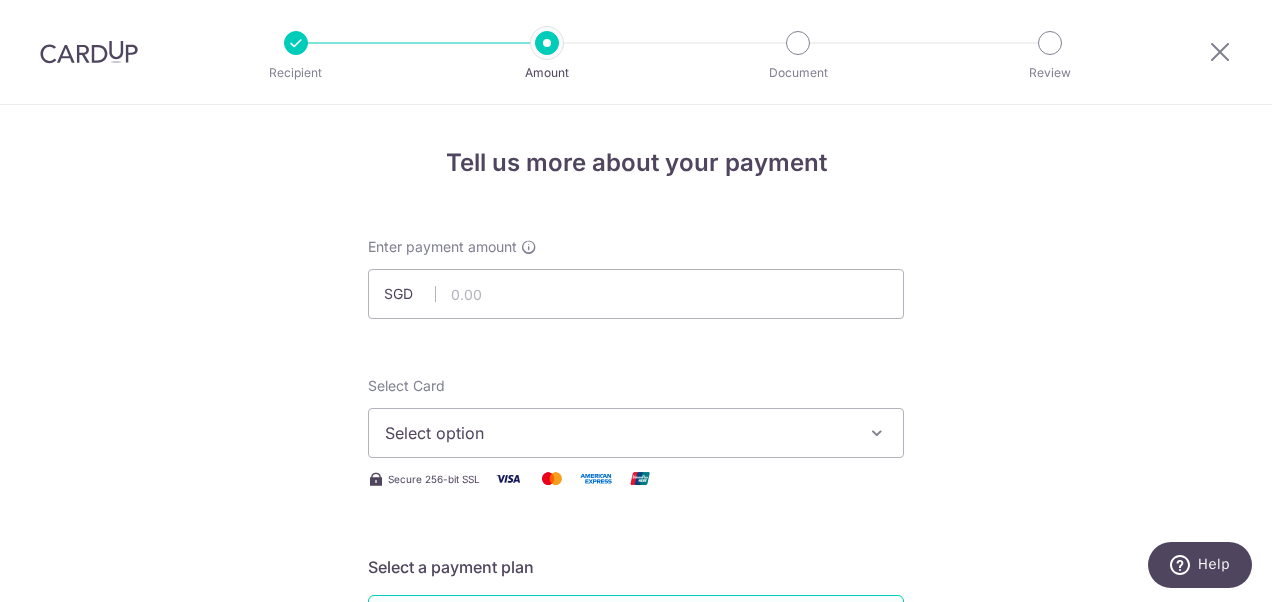 click at bounding box center (877, 433) 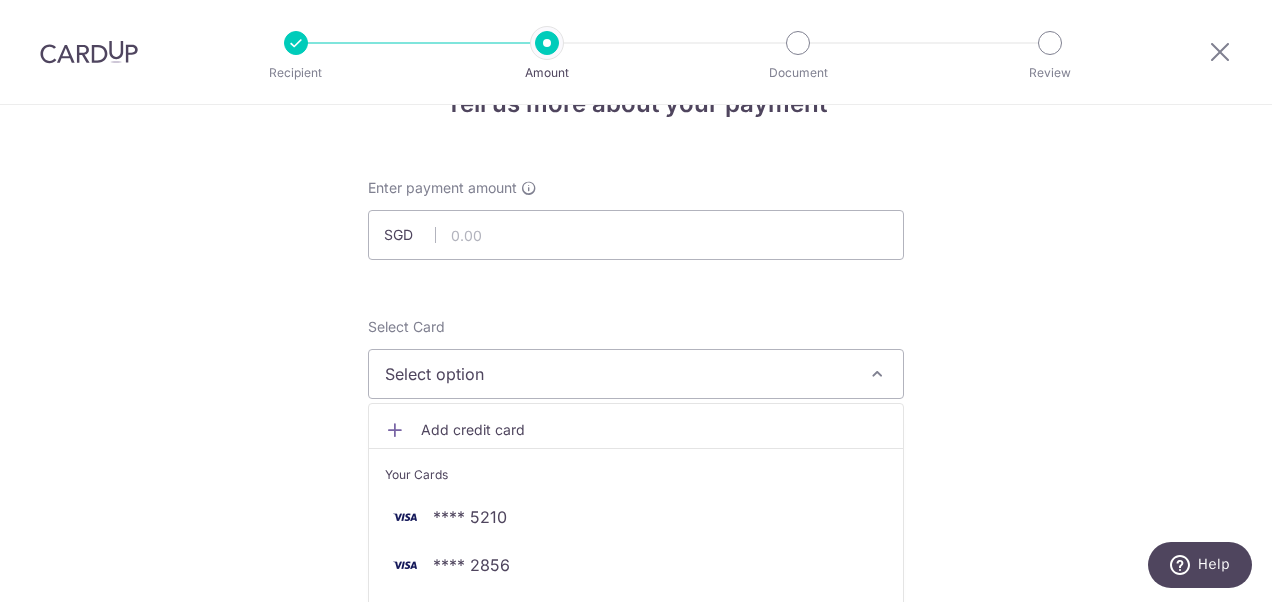 scroll, scrollTop: 100, scrollLeft: 0, axis: vertical 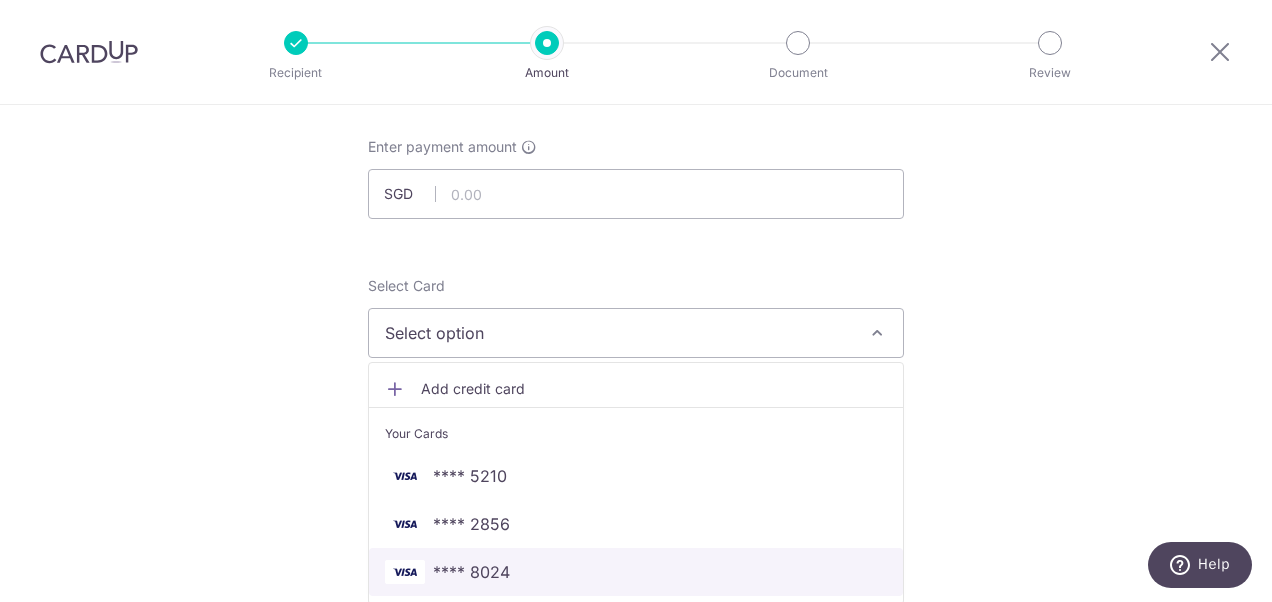 click on "**** 8024" at bounding box center (636, 572) 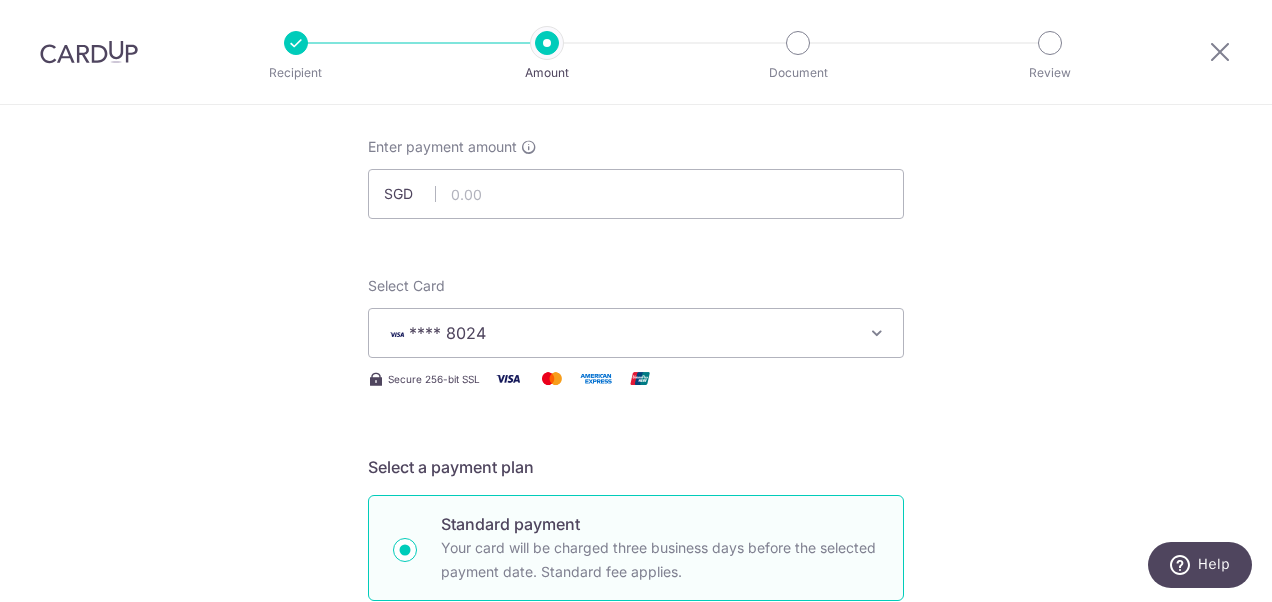 scroll, scrollTop: 0, scrollLeft: 0, axis: both 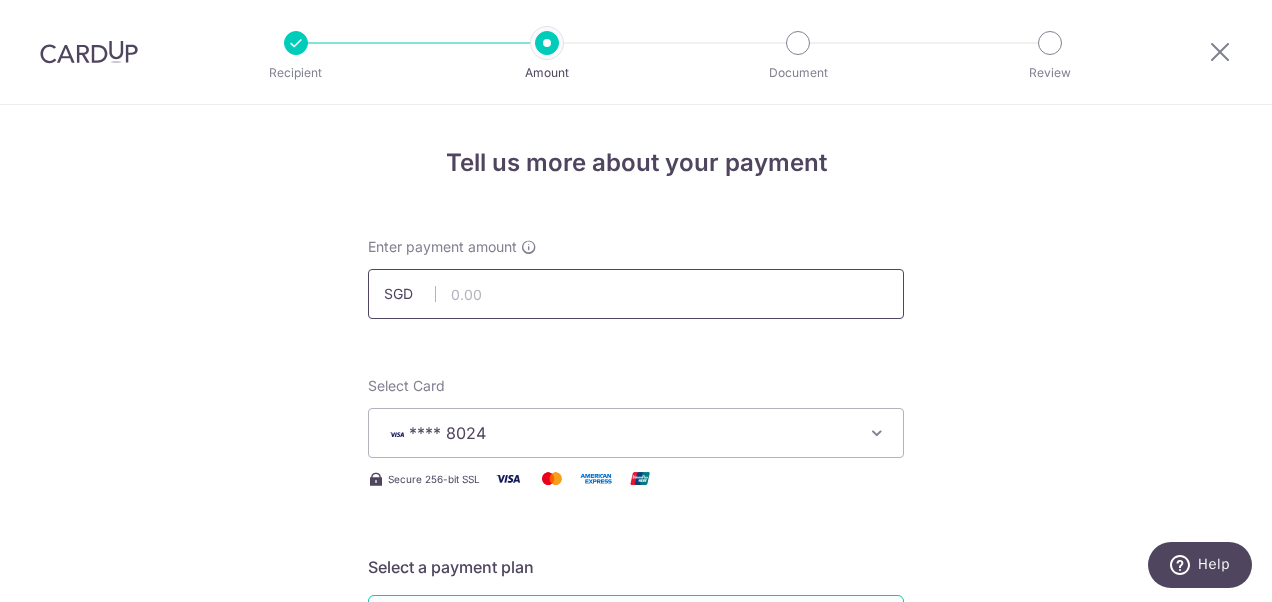 click at bounding box center [636, 294] 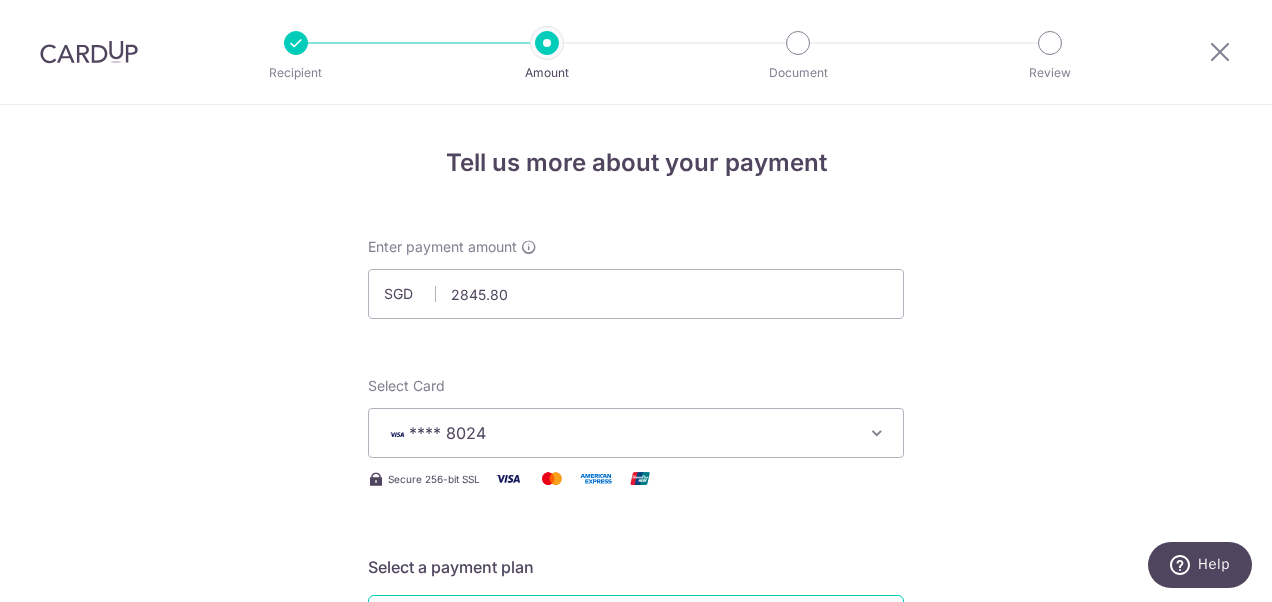 click on "Tell us more about your payment
Enter payment amount
SGD
2845.80
Select Card
**** 8024
Add credit card
Your Cards
**** 5210
**** 2856
**** 8024
Secure 256-bit SSL
Text
New card details
Card" at bounding box center (636, 1009) 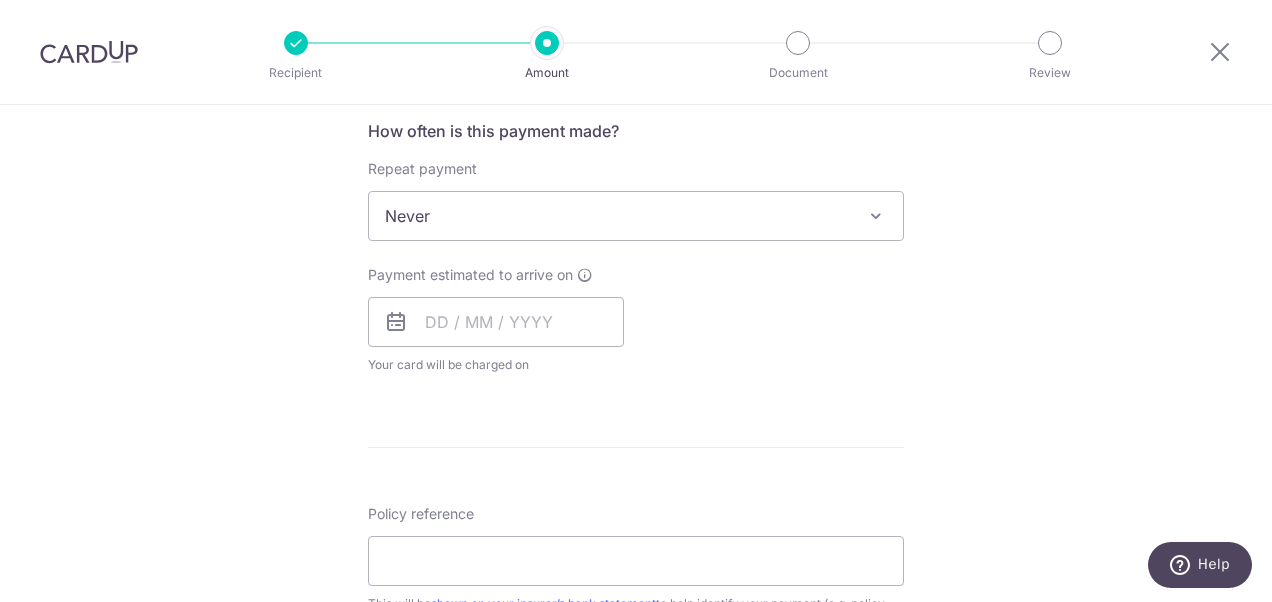 scroll, scrollTop: 794, scrollLeft: 0, axis: vertical 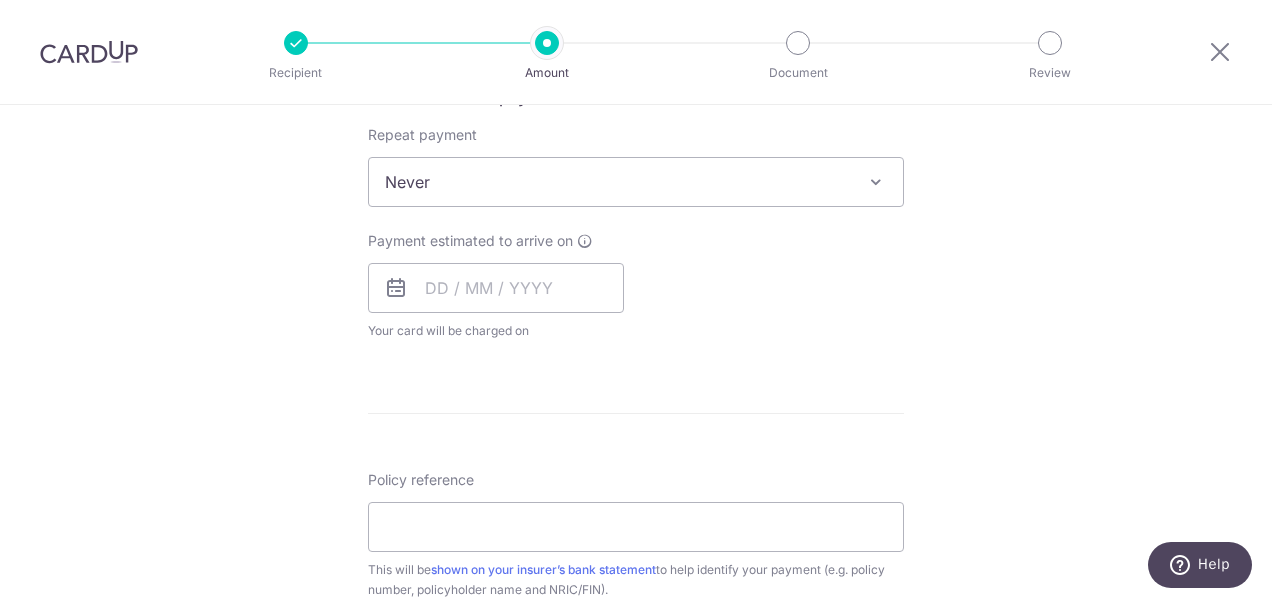 click on "Never" at bounding box center [636, 182] 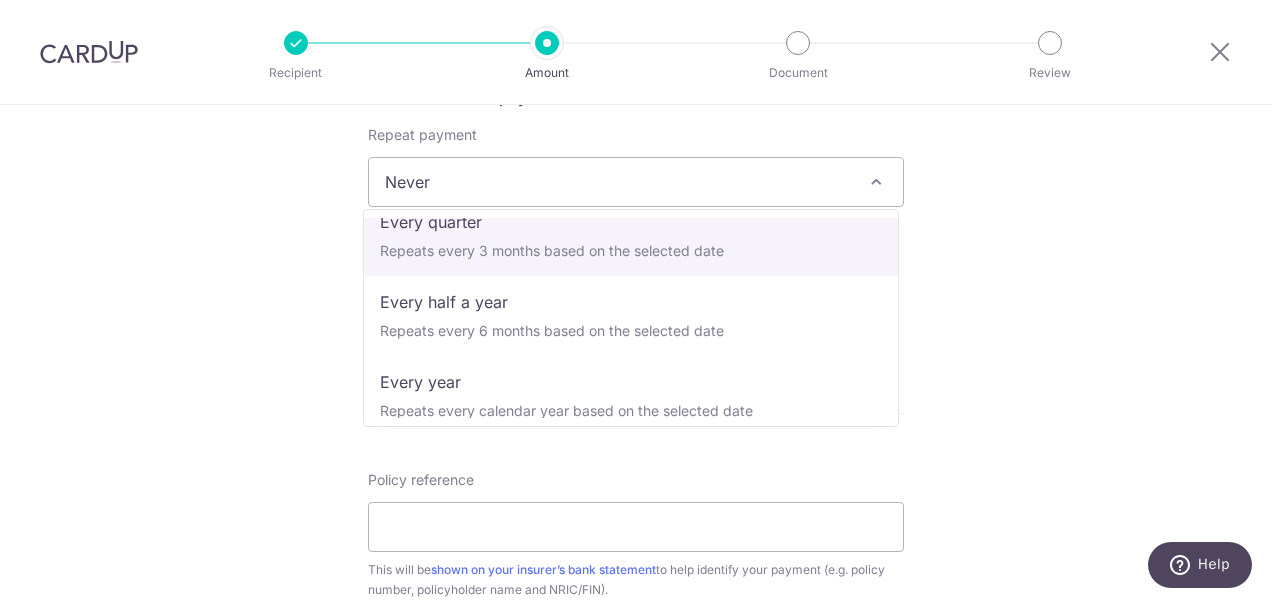 scroll, scrollTop: 280, scrollLeft: 0, axis: vertical 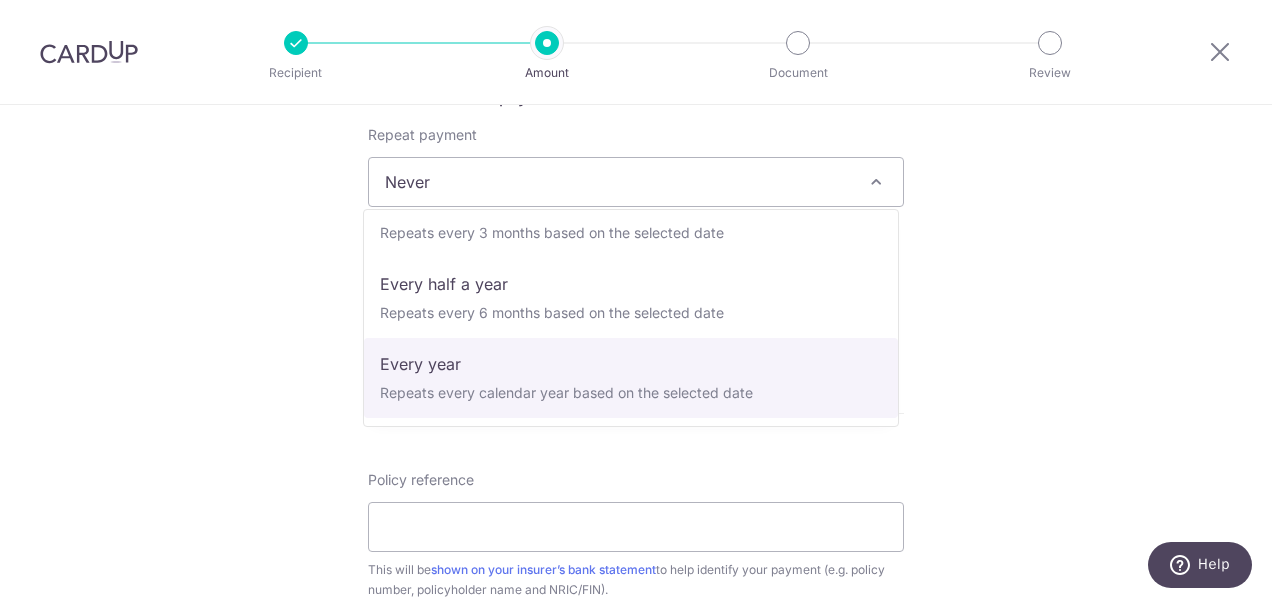select on "6" 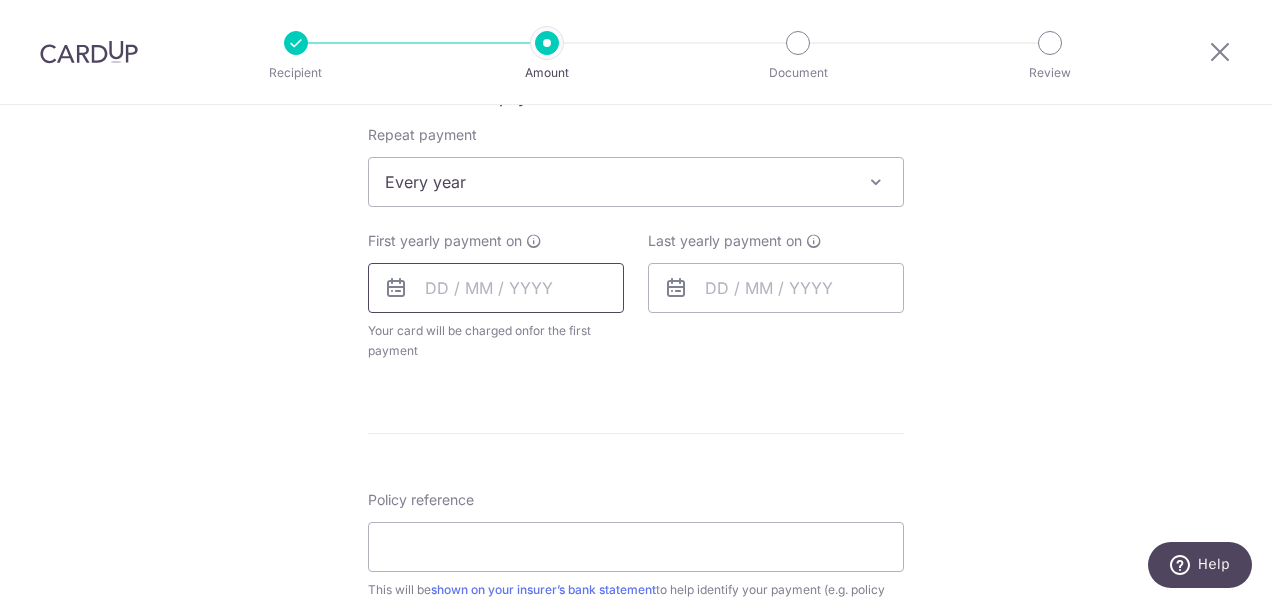 click at bounding box center (496, 288) 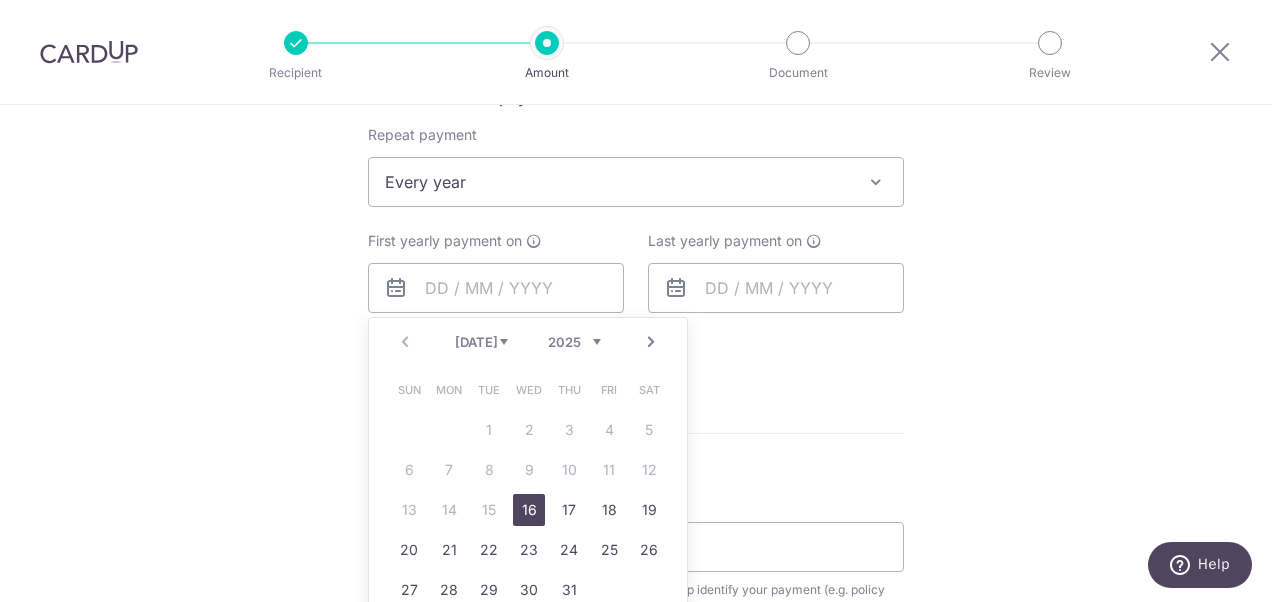 click on "16" at bounding box center (529, 510) 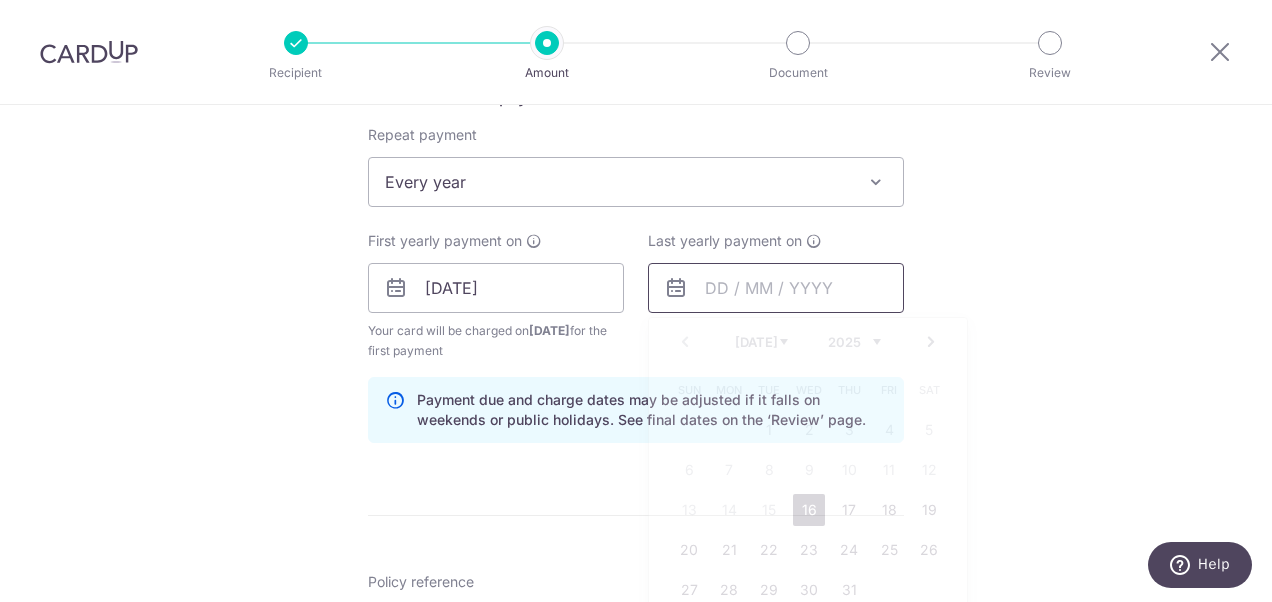 click at bounding box center [776, 288] 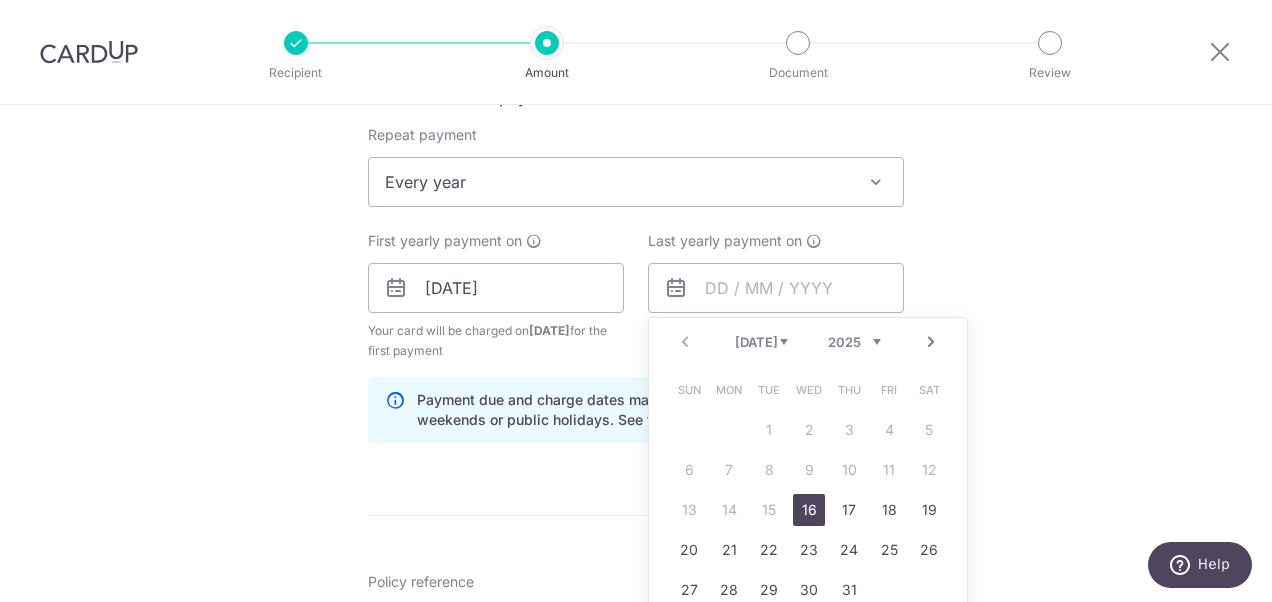 click on "Next" at bounding box center (931, 342) 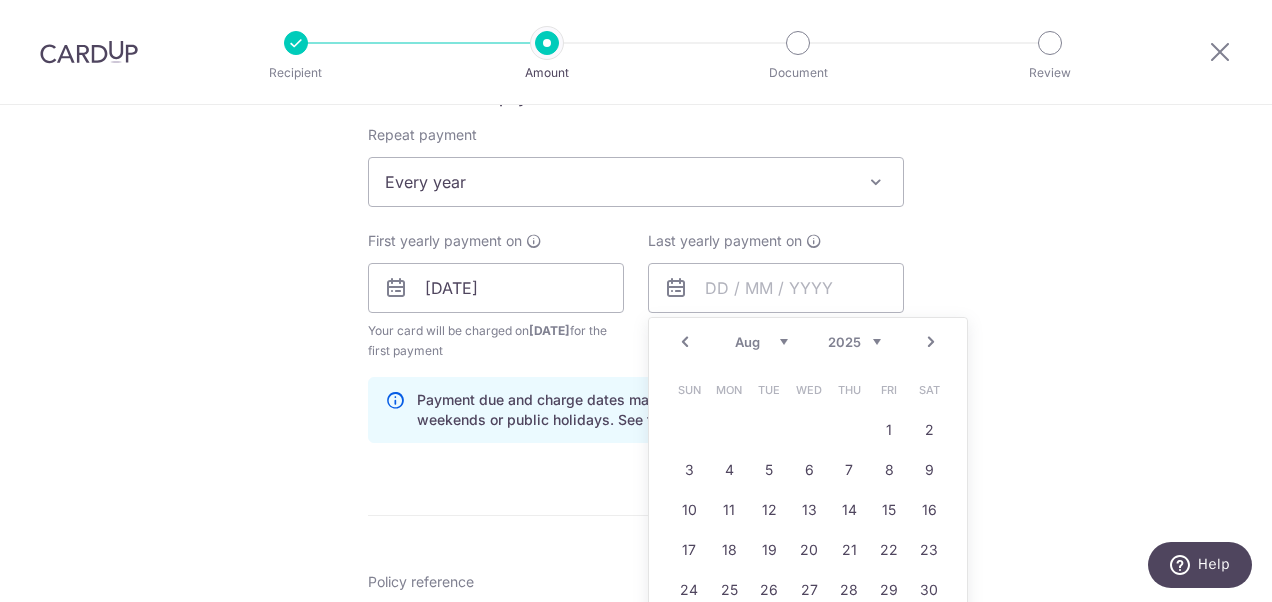 click on "Next" at bounding box center [931, 342] 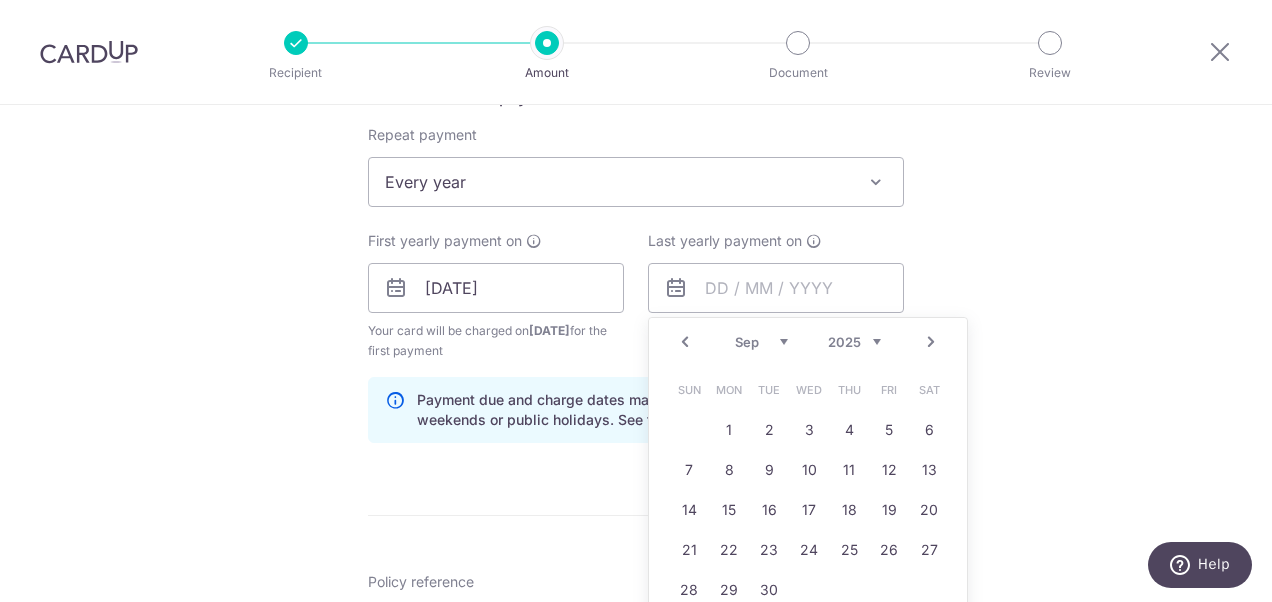 click on "2025 2026 2027 2028 2029 2030 2031 2032 2033 2034 2035" at bounding box center (854, 342) 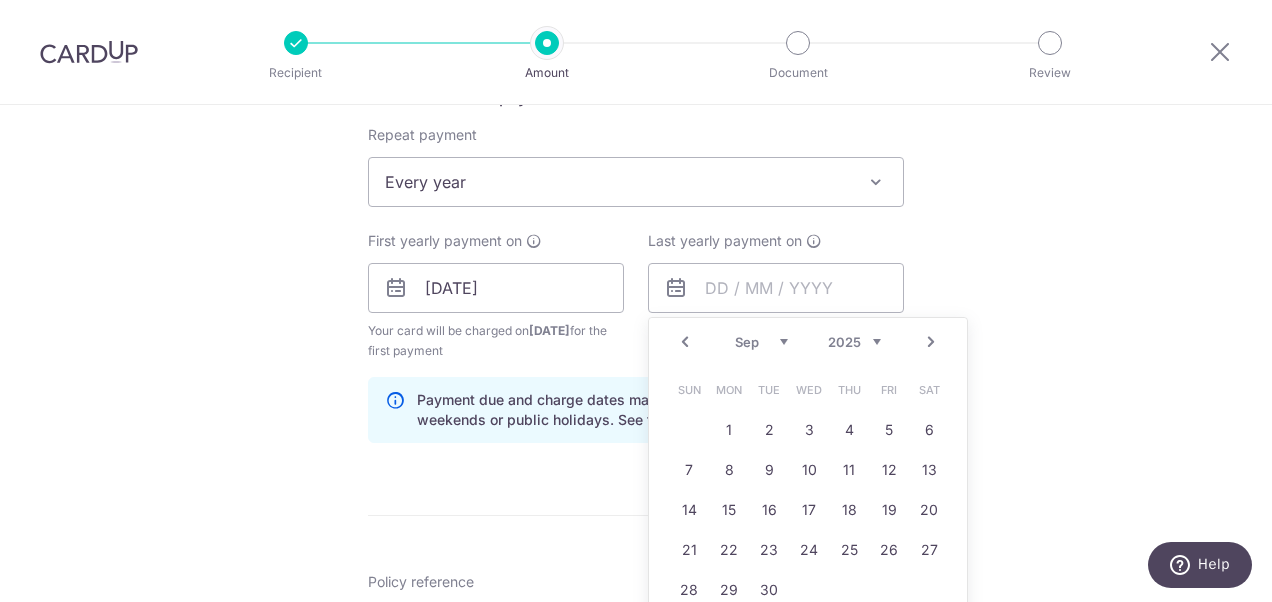click on "Prev" at bounding box center [685, 342] 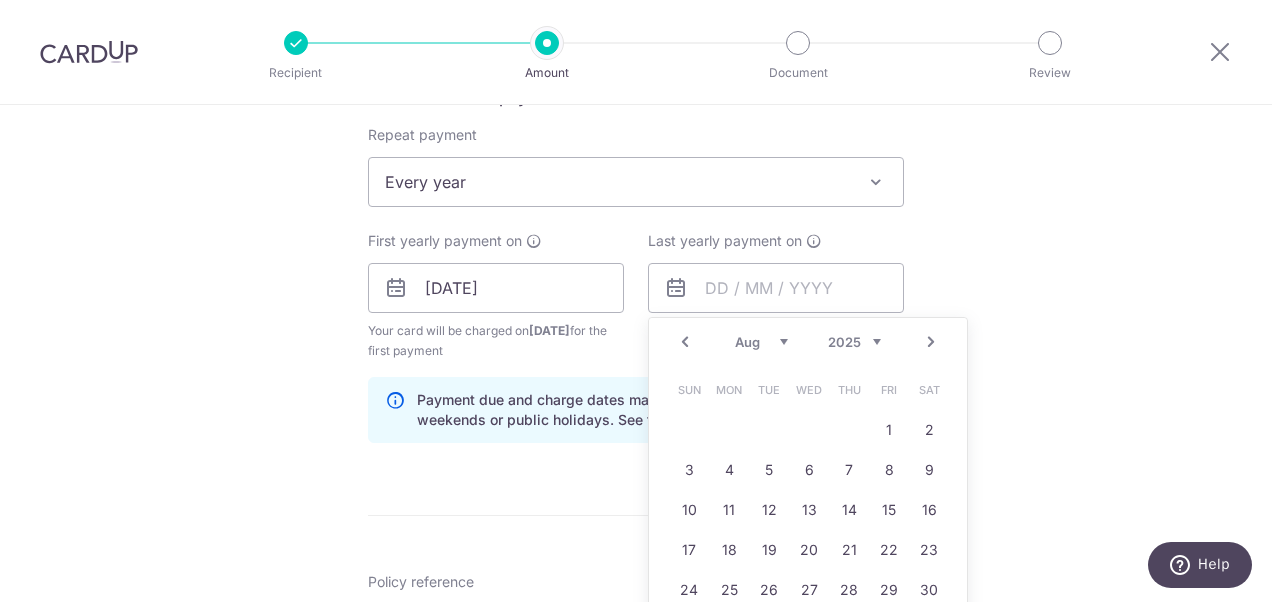 click on "Prev" at bounding box center (685, 342) 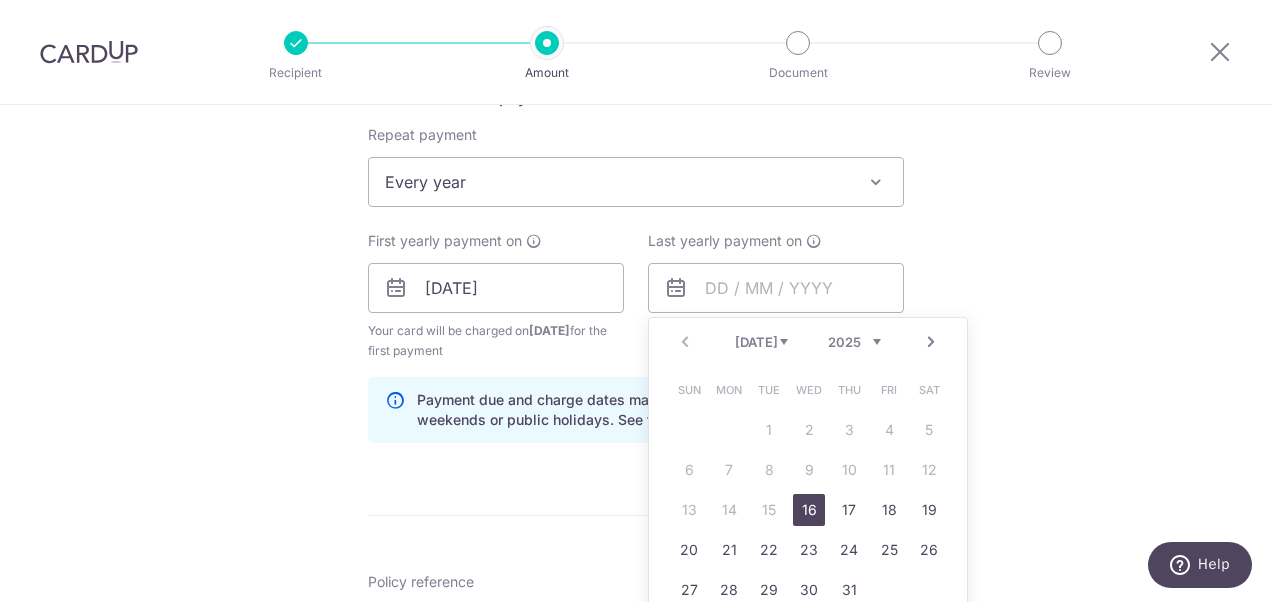 click on "16" at bounding box center [809, 510] 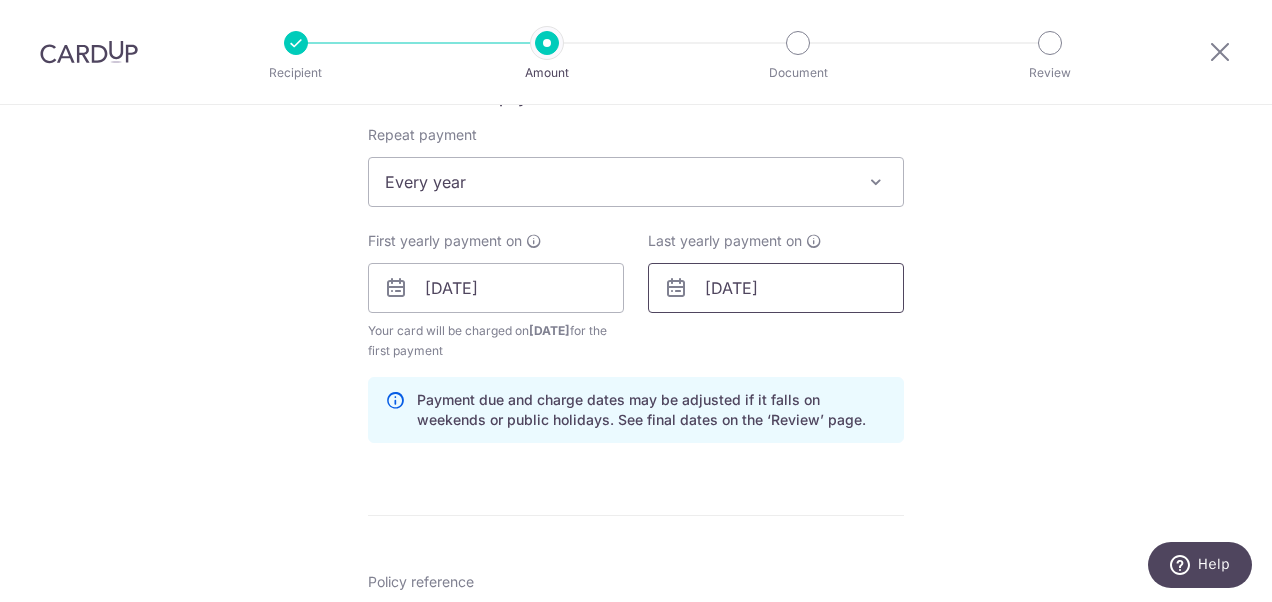 click on "16/07/2025" at bounding box center (776, 288) 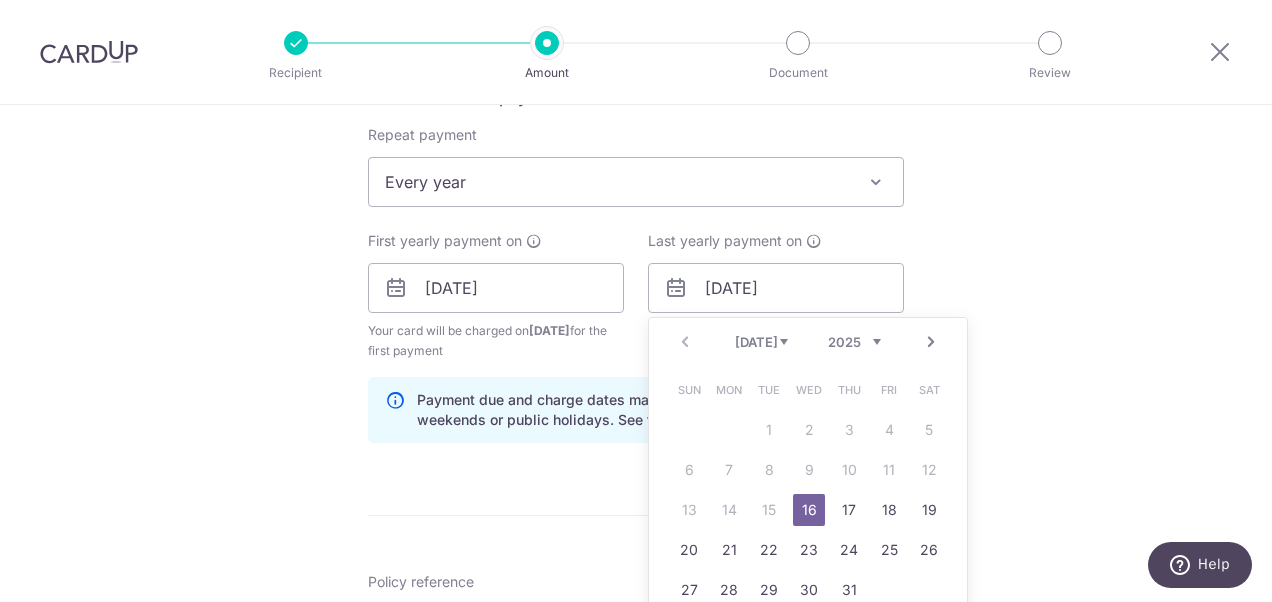 click on "2025 2026 2027 2028 2029 2030 2031 2032 2033 2034 2035" at bounding box center (854, 342) 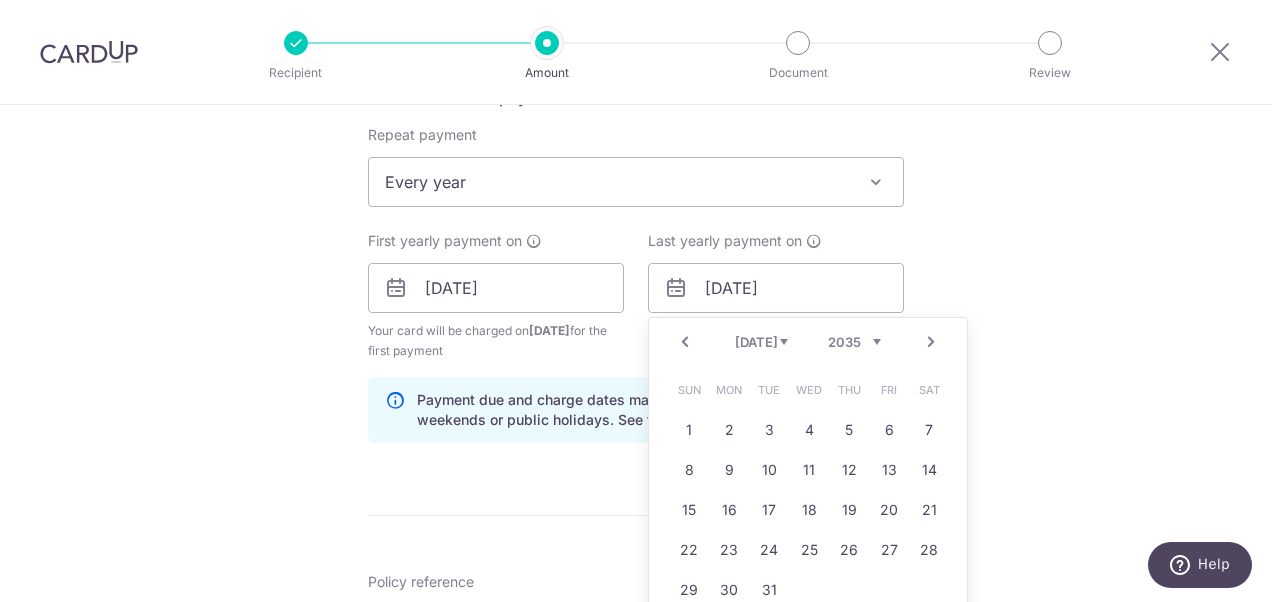 drag, startPoint x: 864, startPoint y: 335, endPoint x: 868, endPoint y: 351, distance: 16.492422 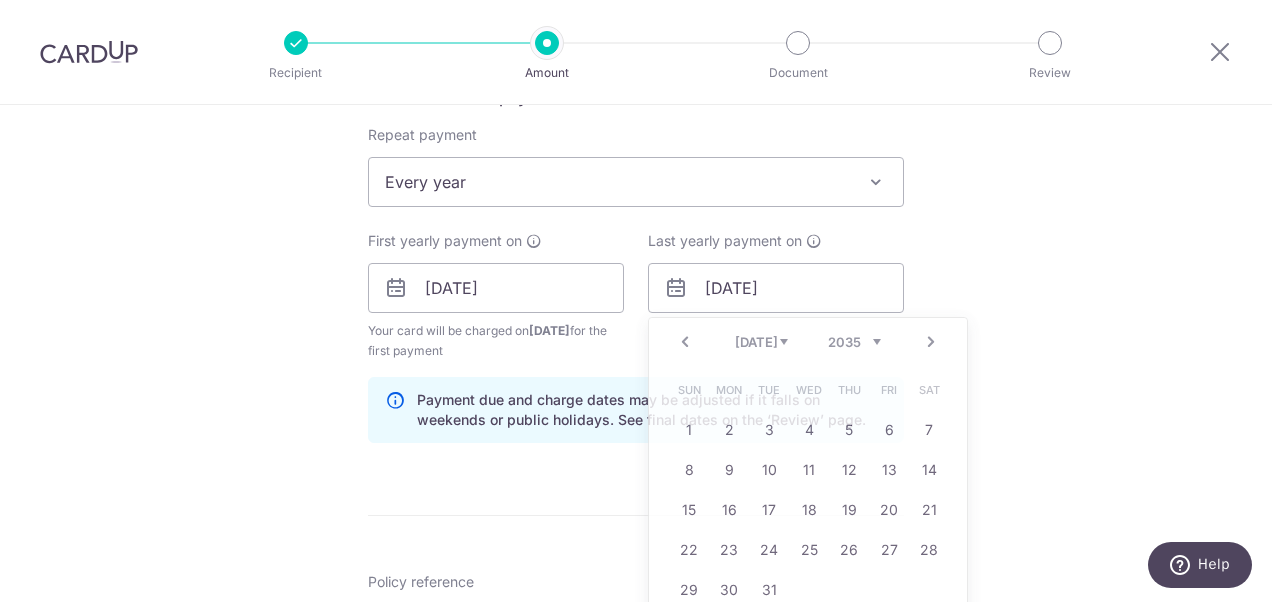 click on "Tell us more about your payment
Enter payment amount
SGD
2,845.80
2845.80
Select Card
**** 8024
Add credit card
Your Cards
**** 5210
**** 2856
**** 8024
Secure 256-bit SSL
Text
New card details
Card" at bounding box center (636, 266) 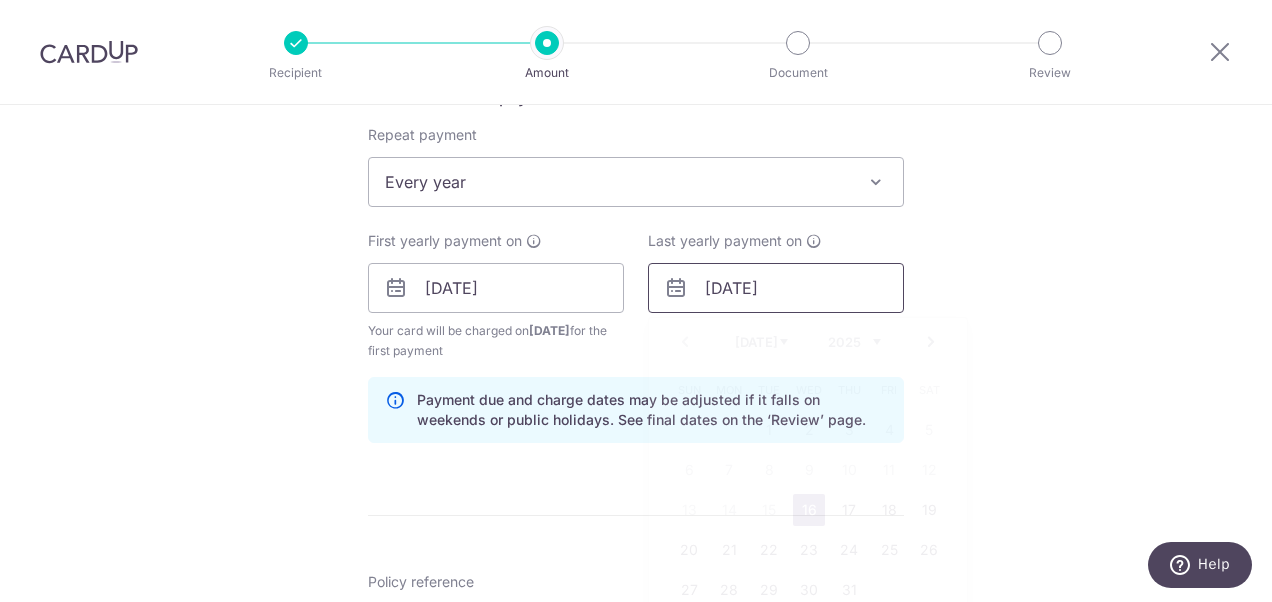 click on "16/07/2025" at bounding box center [776, 288] 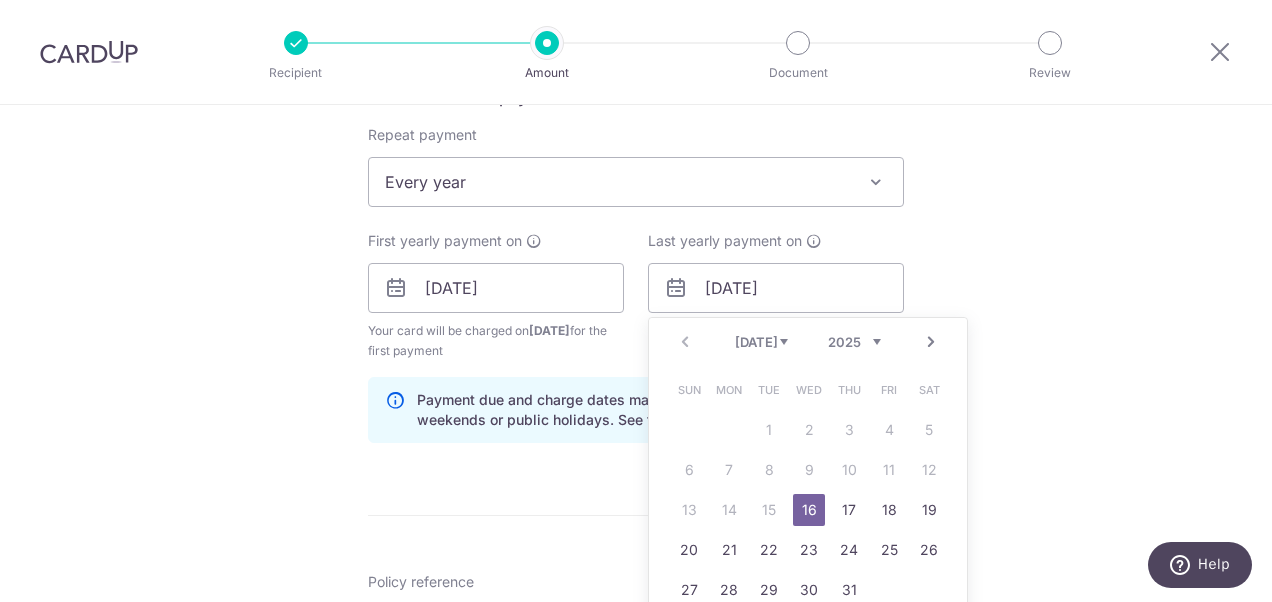 click on "Prev Next Jul Aug Sep Oct Nov Dec 2025 2026 2027 2028 2029 2030 2031 2032 2033 2034 2035" at bounding box center [808, 342] 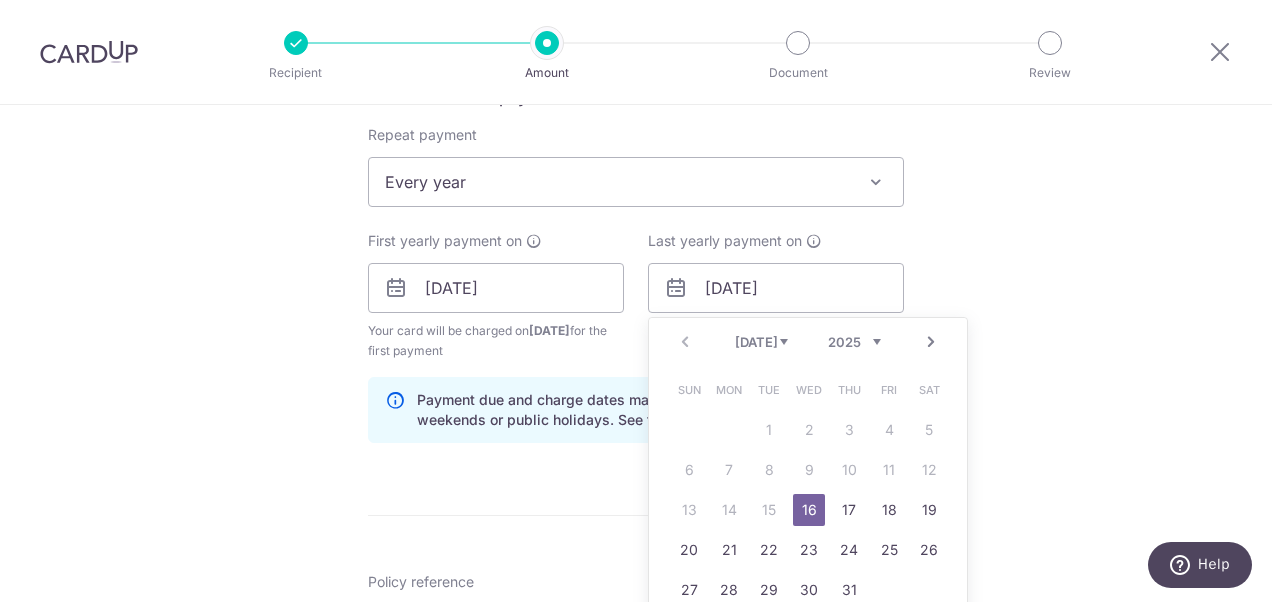 click on "2025 2026 2027 2028 2029 2030 2031 2032 2033 2034 2035" at bounding box center (854, 342) 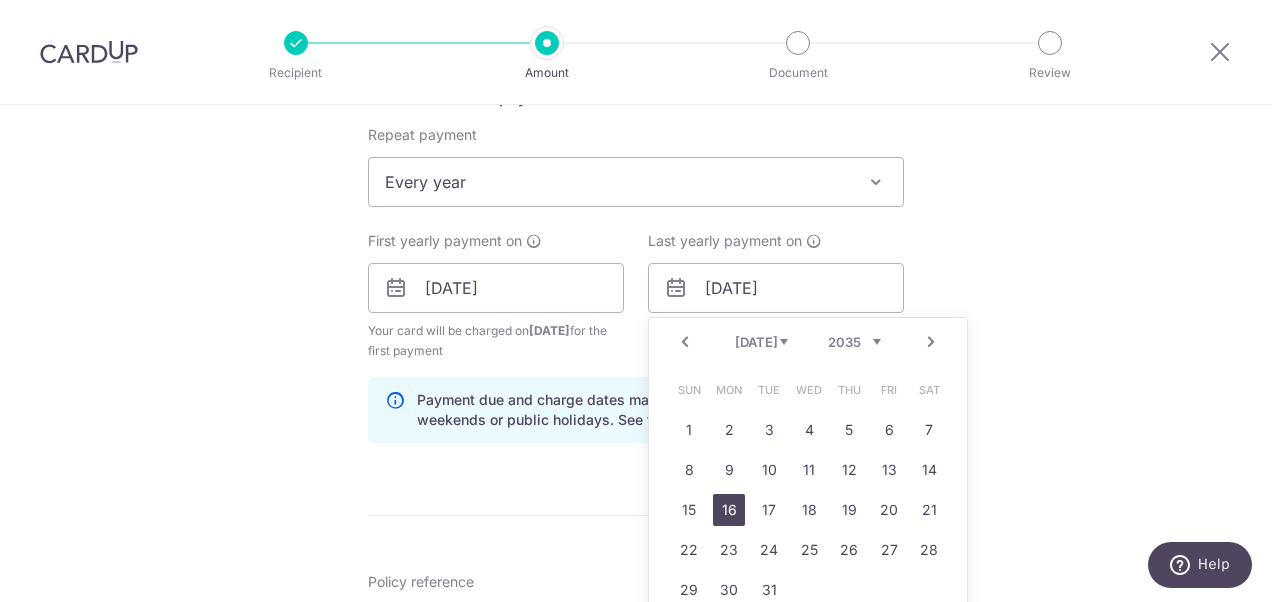 click on "16" at bounding box center [729, 510] 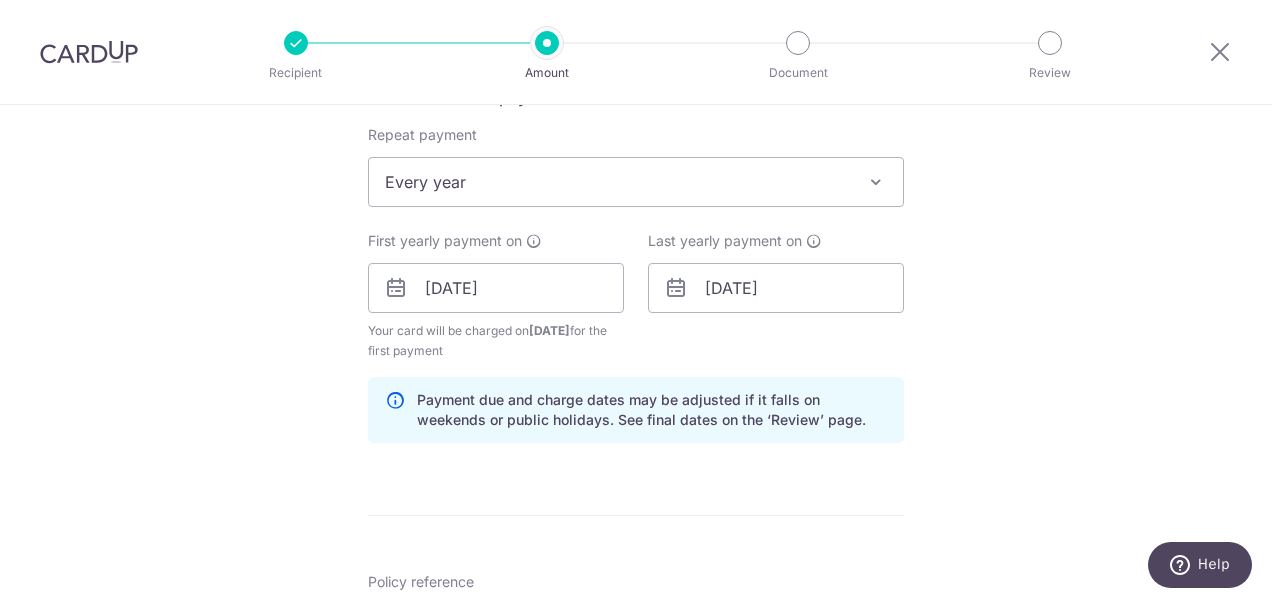 click on "Tell us more about your payment
Enter payment amount
SGD
2,845.80
2845.80
Select Card
**** 8024
Add credit card
Your Cards
**** 5210
**** 2856
**** 8024
Secure 256-bit SSL
Text
New card details
Card" at bounding box center (636, 266) 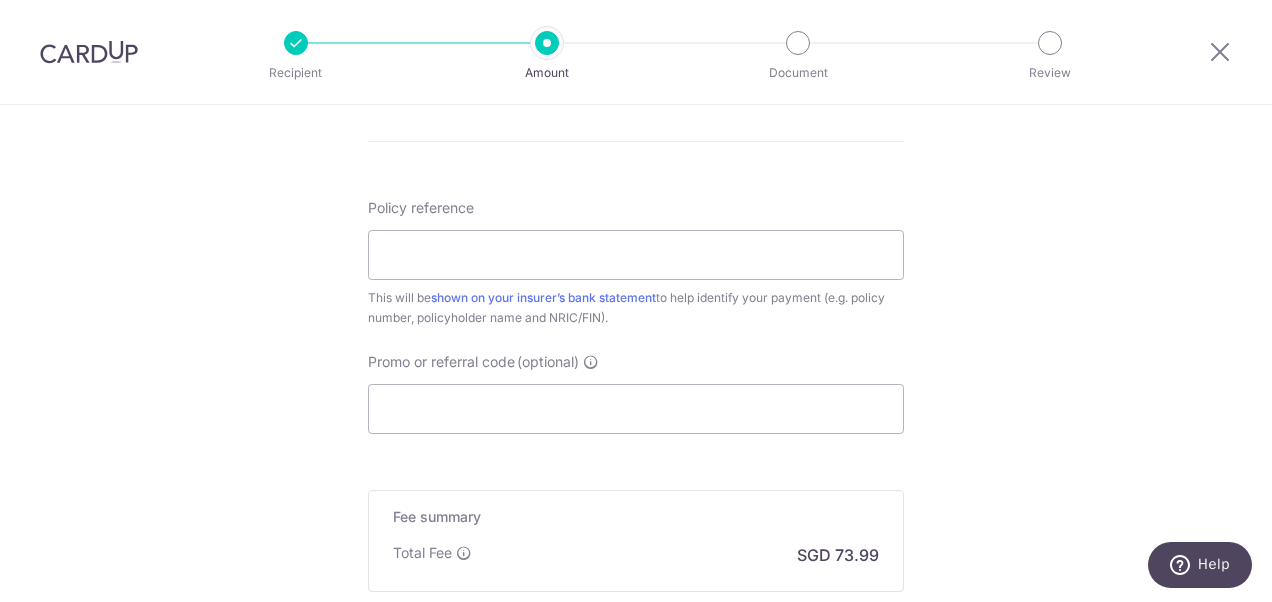 scroll, scrollTop: 1194, scrollLeft: 0, axis: vertical 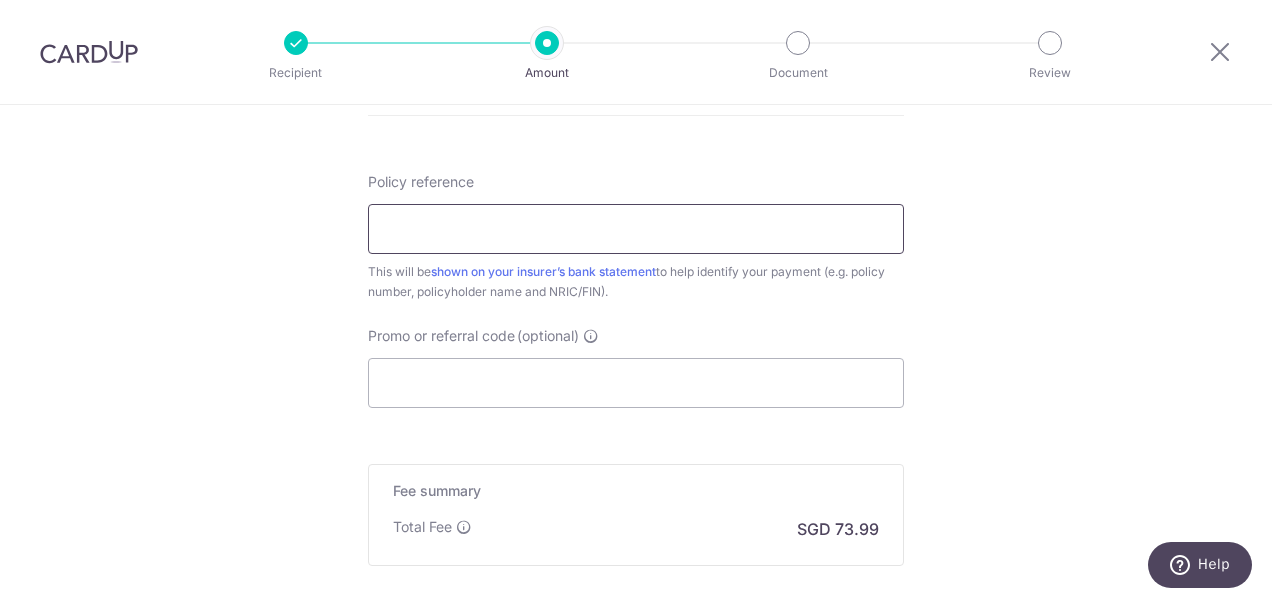 click on "Policy reference" at bounding box center (636, 229) 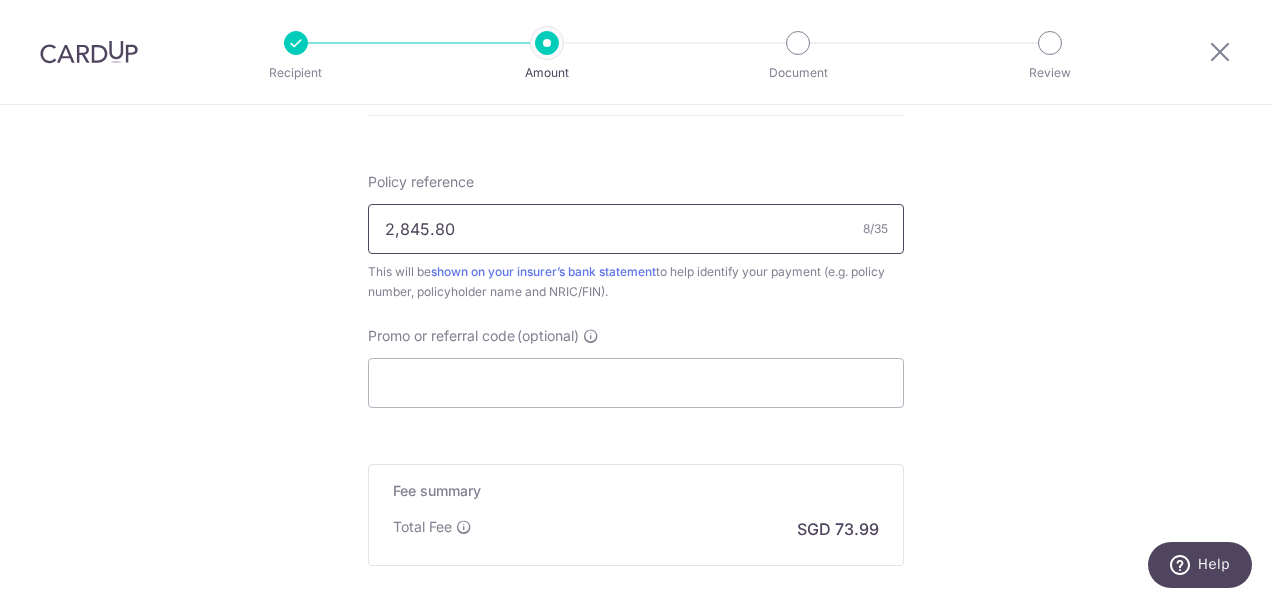 drag, startPoint x: 469, startPoint y: 227, endPoint x: 205, endPoint y: 211, distance: 264.4844 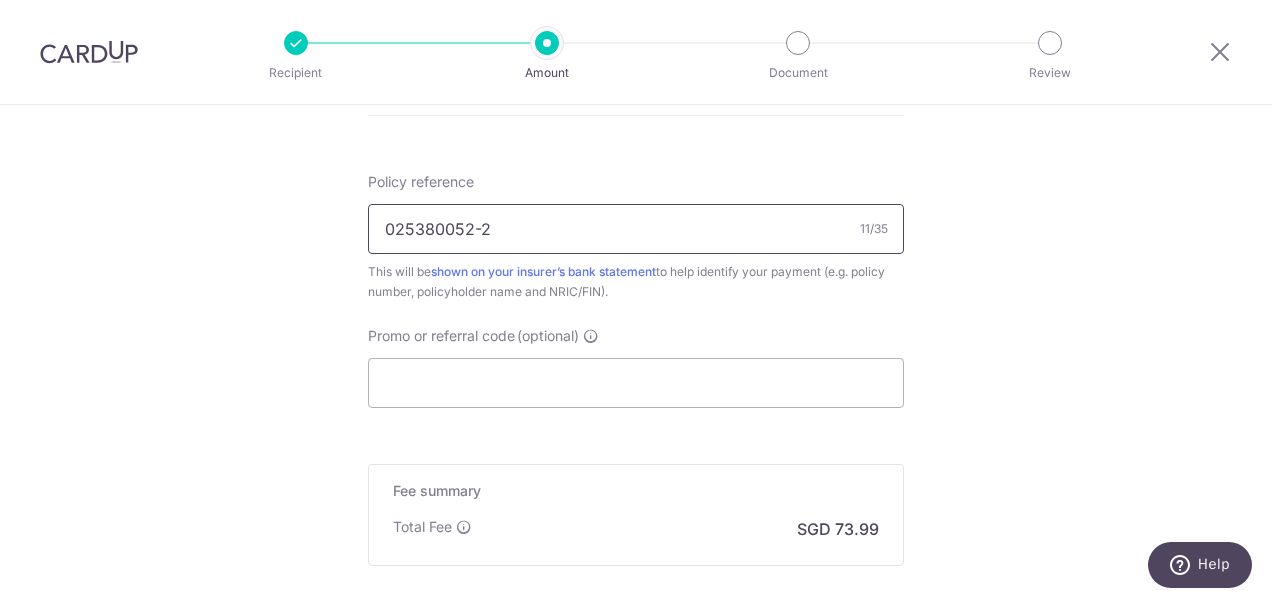 type on "025380052-2" 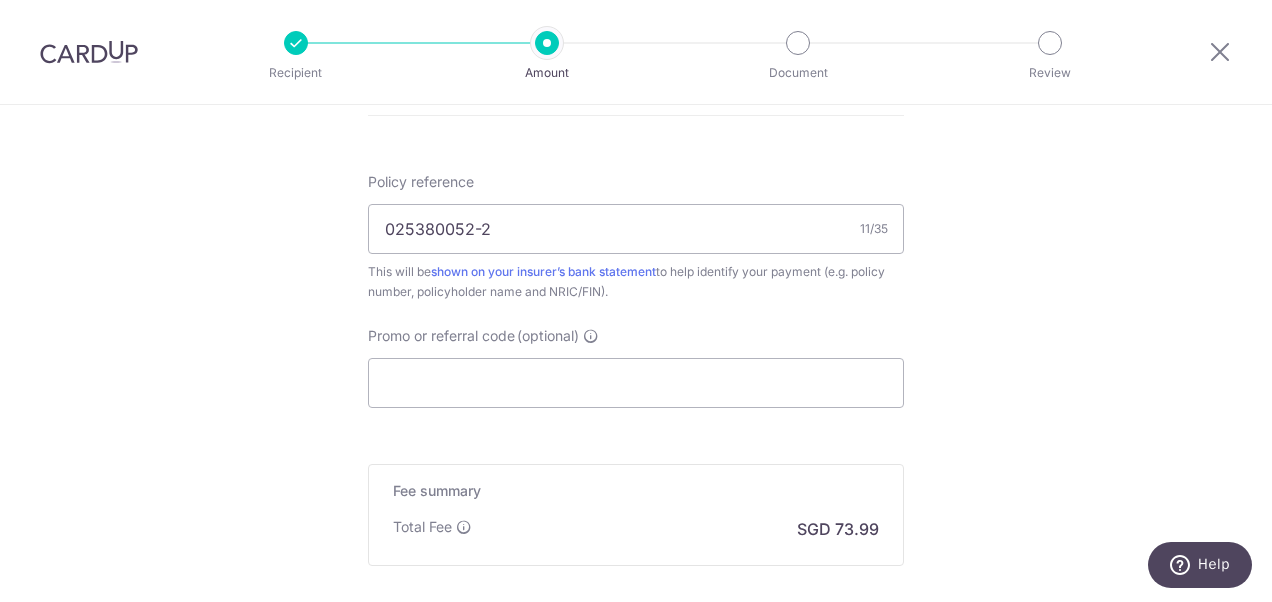 click on "Tell us more about your payment
Enter payment amount
SGD
2,845.80
2845.80
Select Card
**** 8024
Add credit card
Your Cards
**** 5210
**** 2856
**** 8024
Secure 256-bit SSL
Text
New card details
Card" at bounding box center (636, -134) 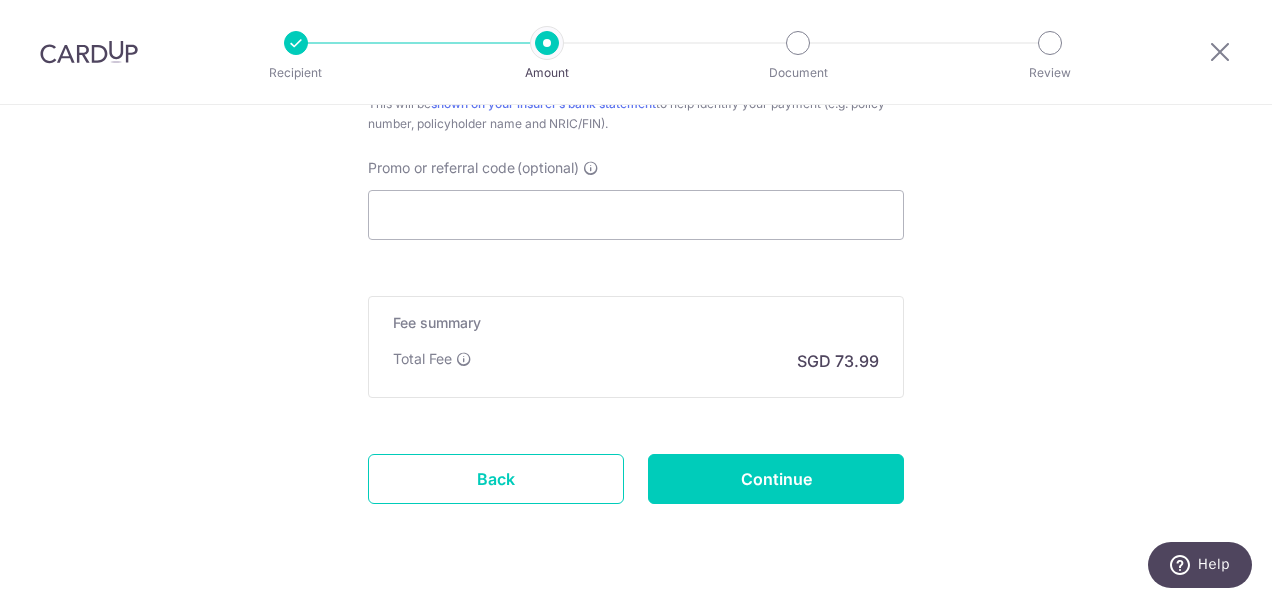 scroll, scrollTop: 1394, scrollLeft: 0, axis: vertical 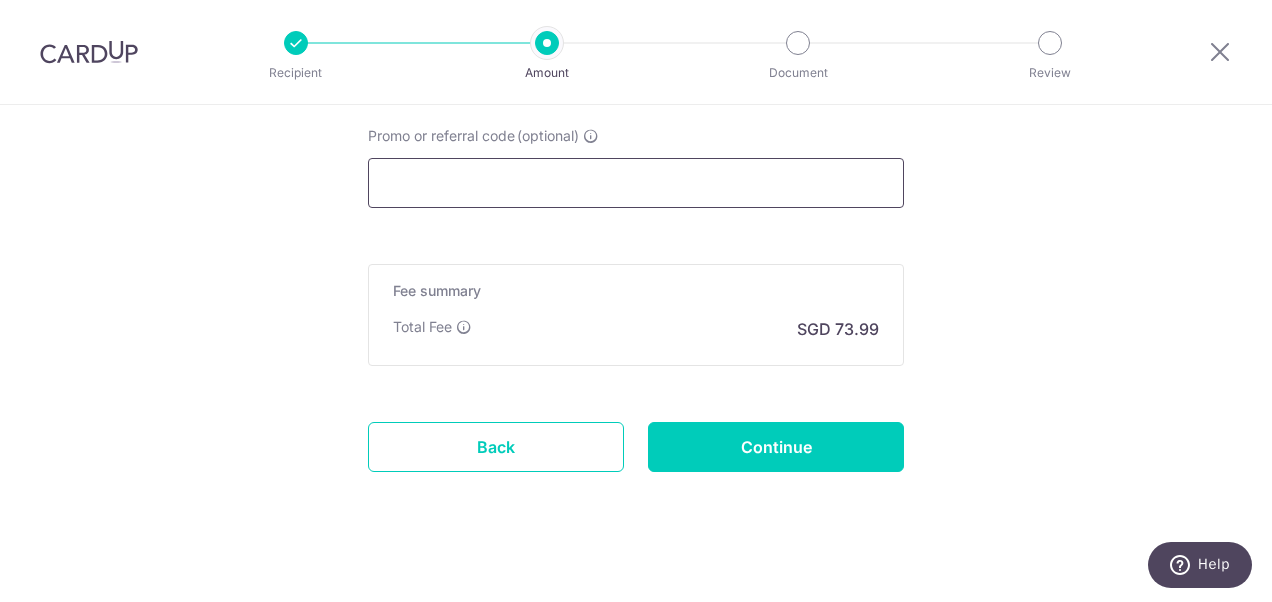click on "Promo or referral code
(optional)" at bounding box center (636, 183) 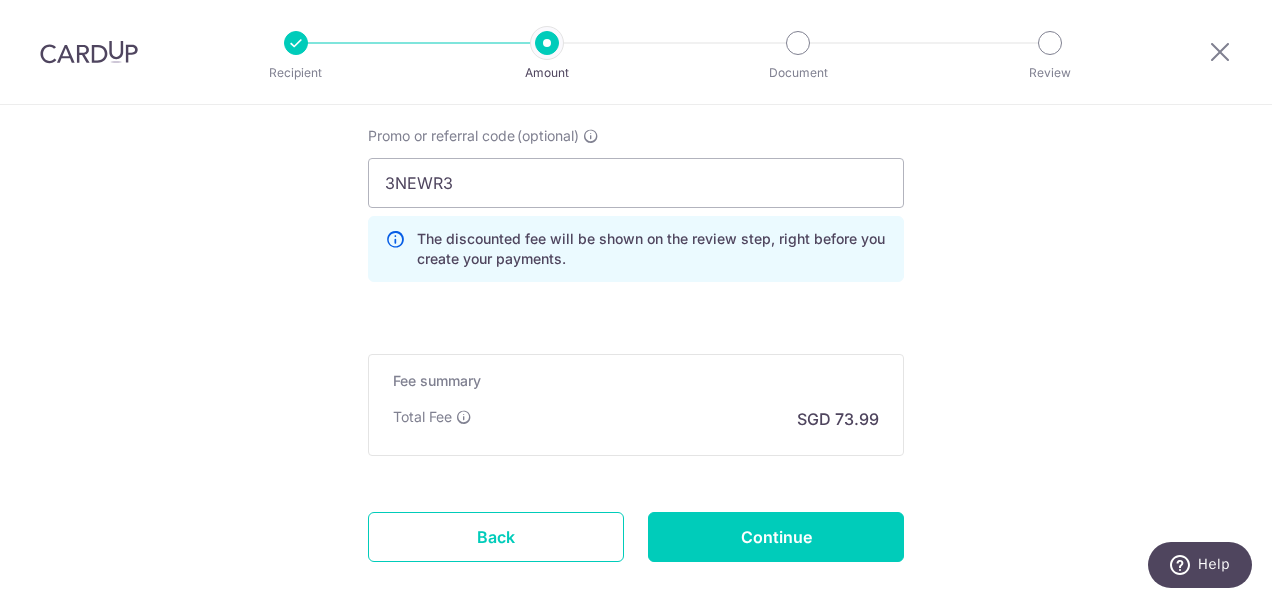 click on "Tell us more about your payment
Enter payment amount
SGD
2,845.80
2845.80
Select Card
**** 8024
Add credit card
Your Cards
**** 5210
**** 2856
**** 8024
Secure 256-bit SSL
Text
New card details
Card" at bounding box center [636, -289] 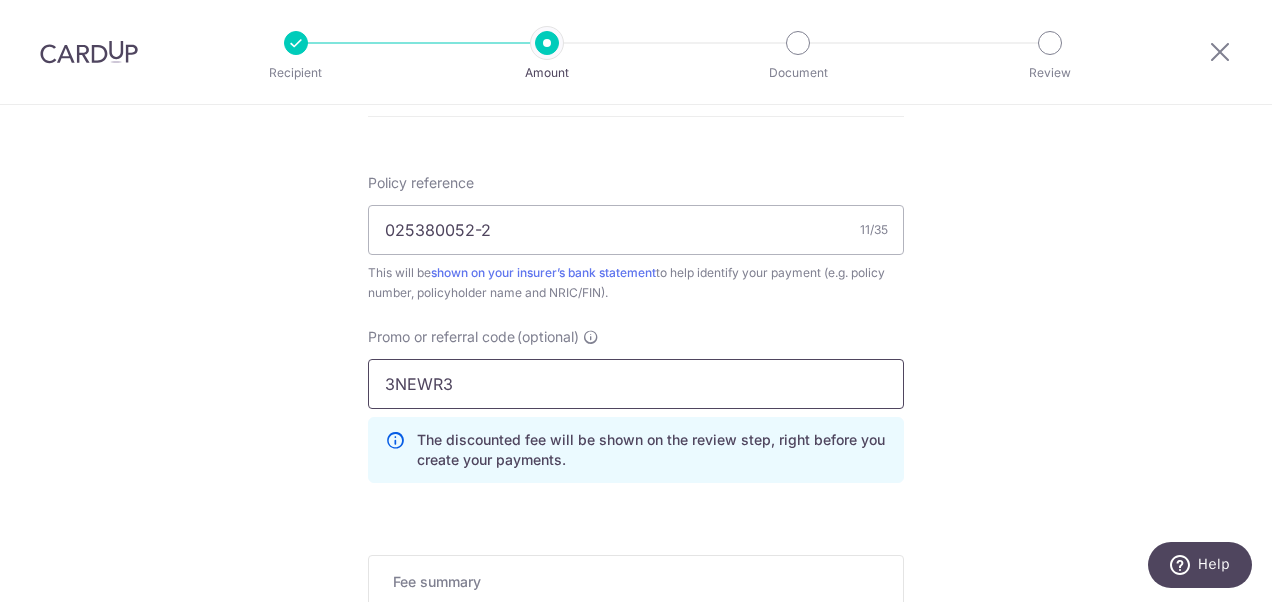 scroll, scrollTop: 1194, scrollLeft: 0, axis: vertical 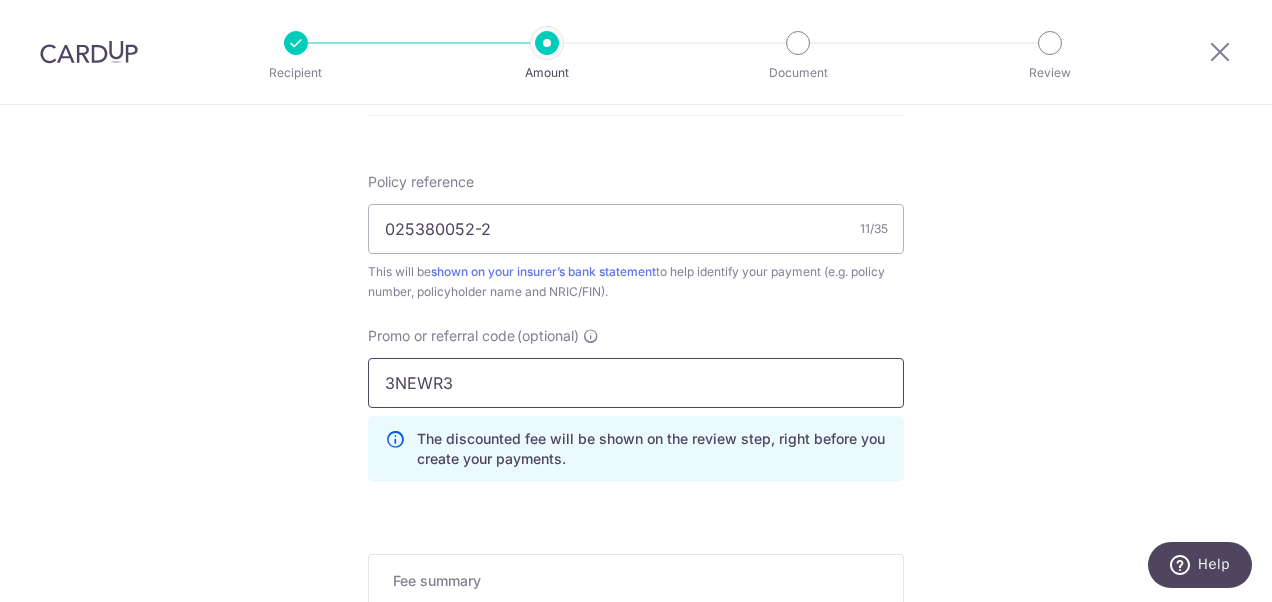 drag, startPoint x: 443, startPoint y: 380, endPoint x: 276, endPoint y: 370, distance: 167.29913 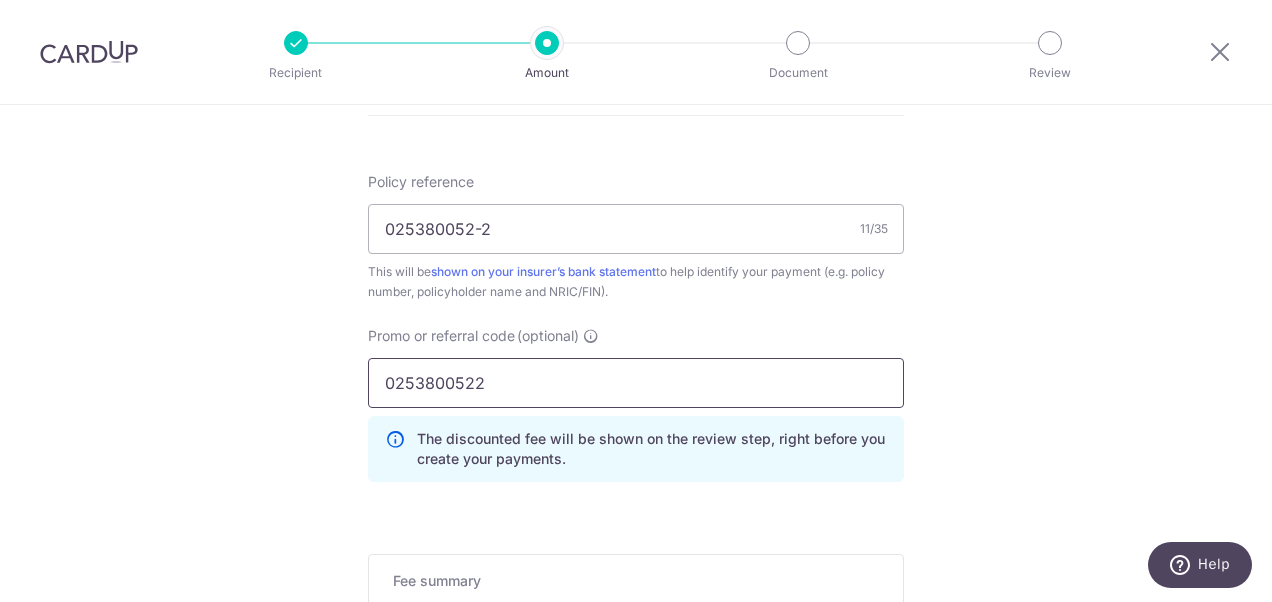 drag, startPoint x: 508, startPoint y: 378, endPoint x: 209, endPoint y: 372, distance: 299.06018 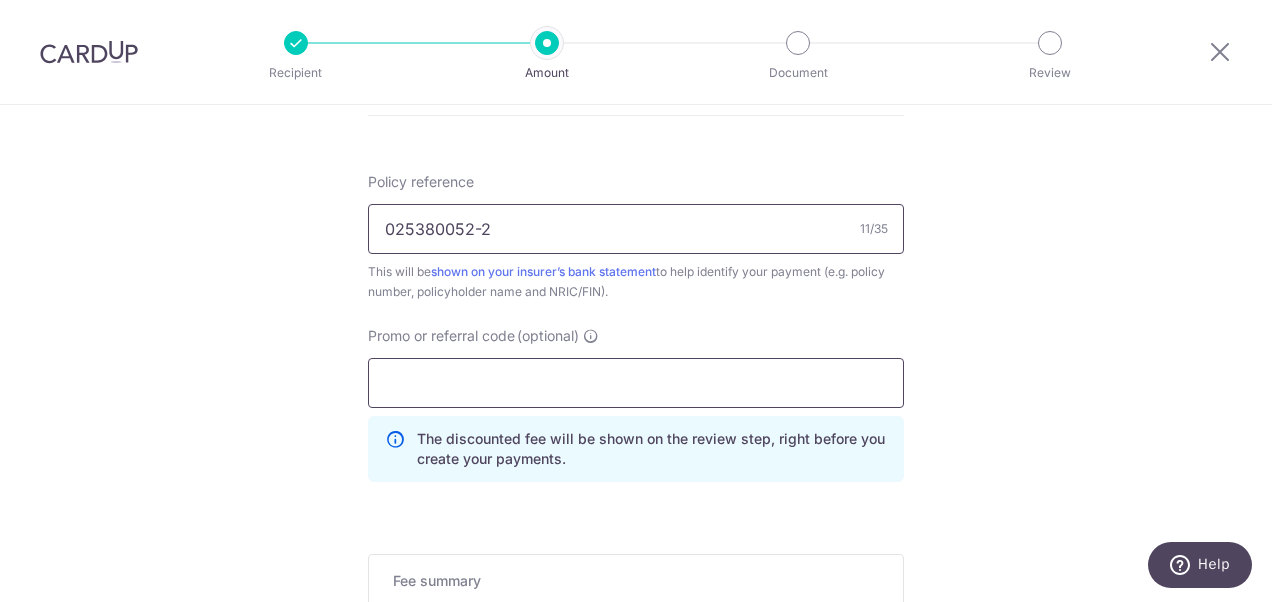 type 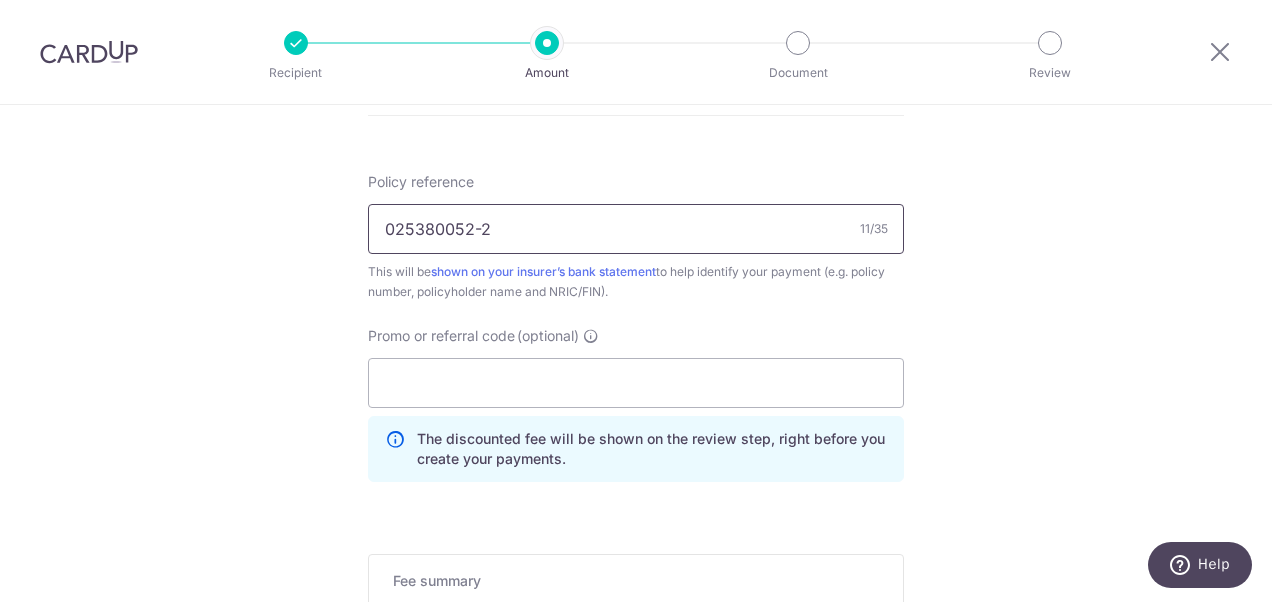 drag, startPoint x: 517, startPoint y: 217, endPoint x: 290, endPoint y: 220, distance: 227.01982 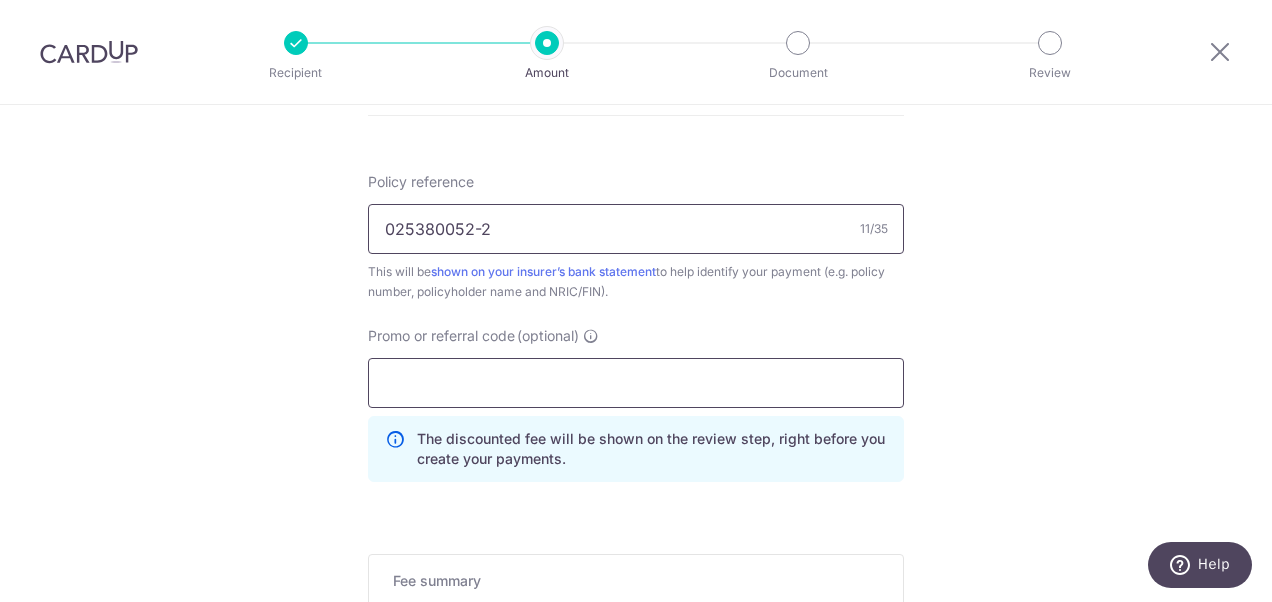 paste 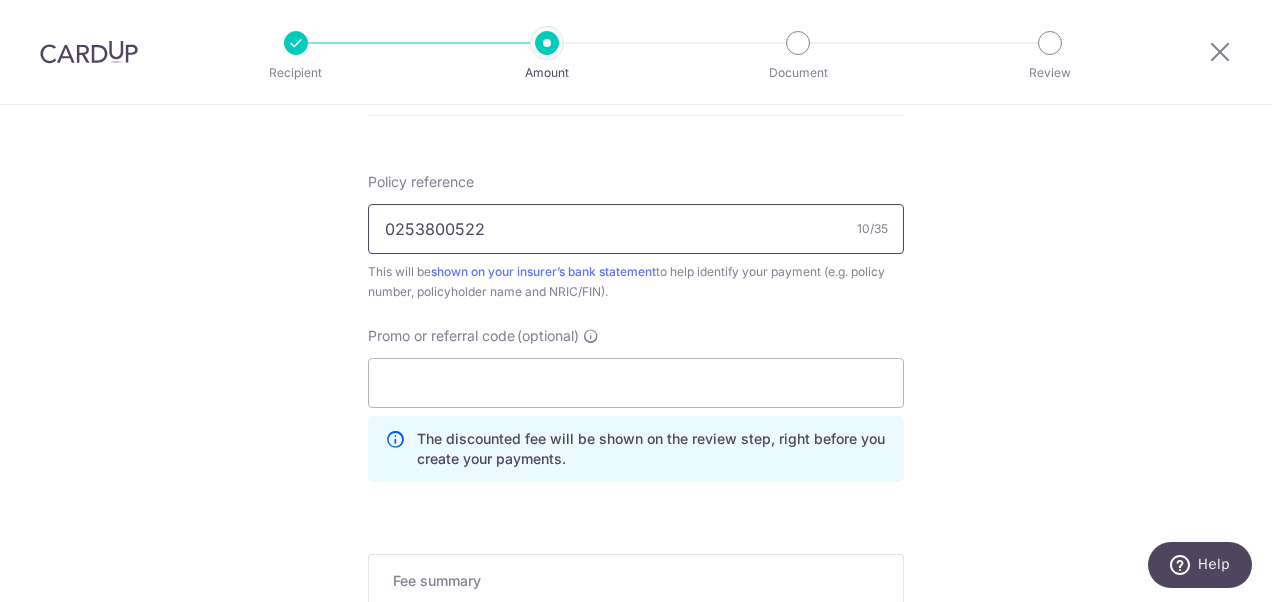 type on "0253800522" 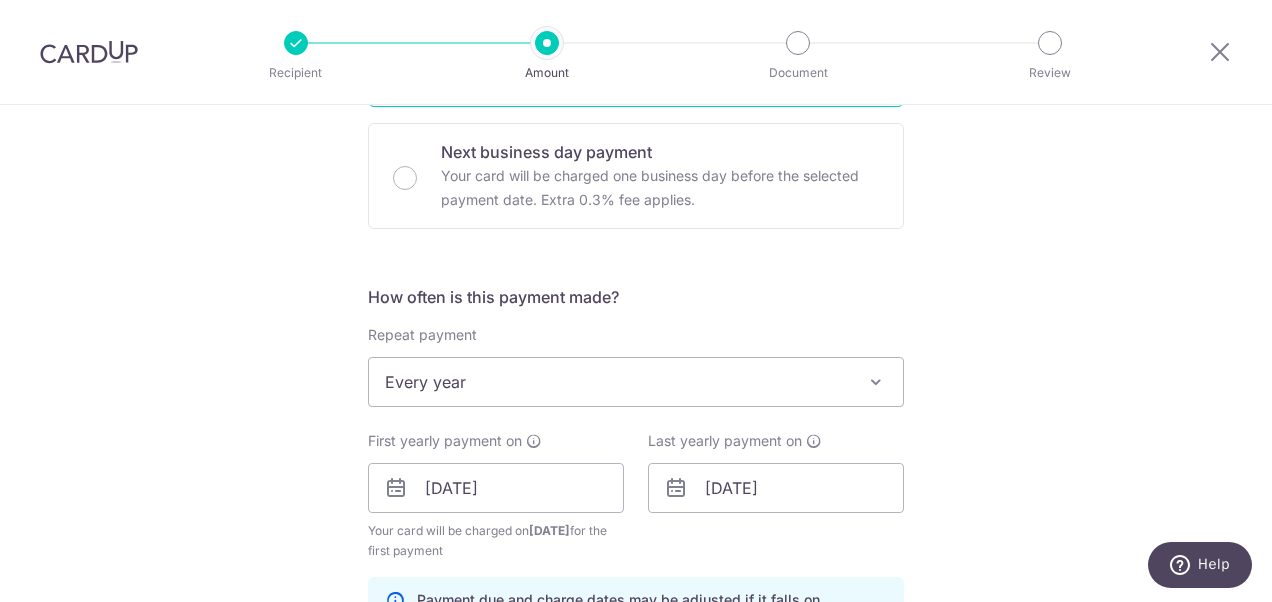 scroll, scrollTop: 494, scrollLeft: 0, axis: vertical 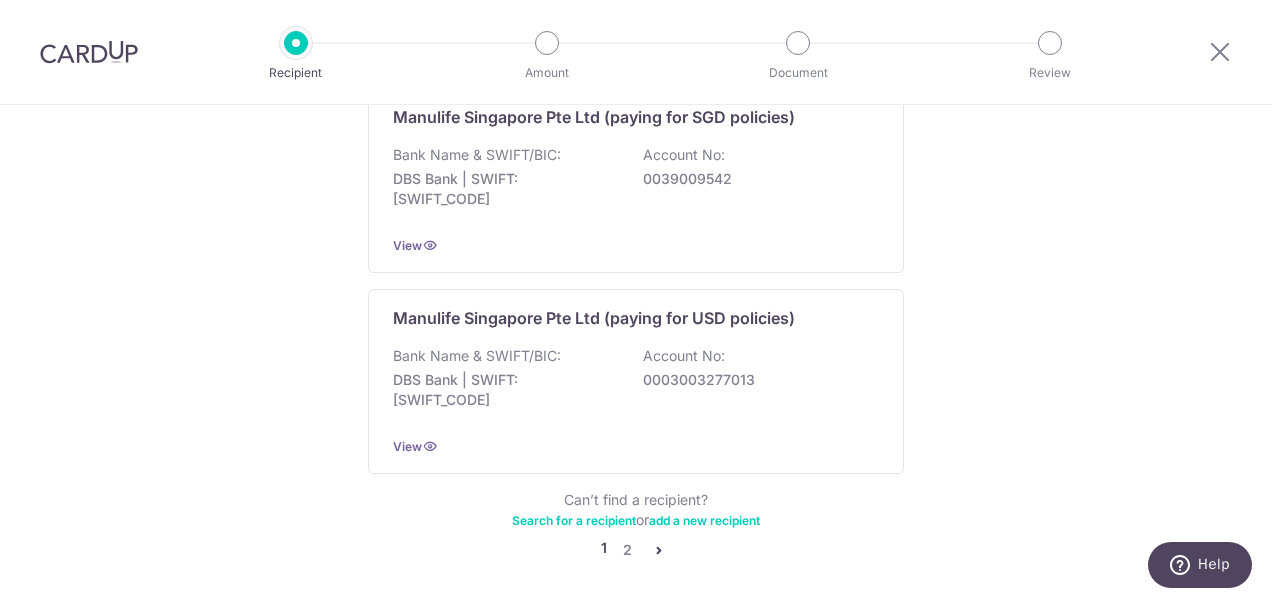 click at bounding box center [659, 550] 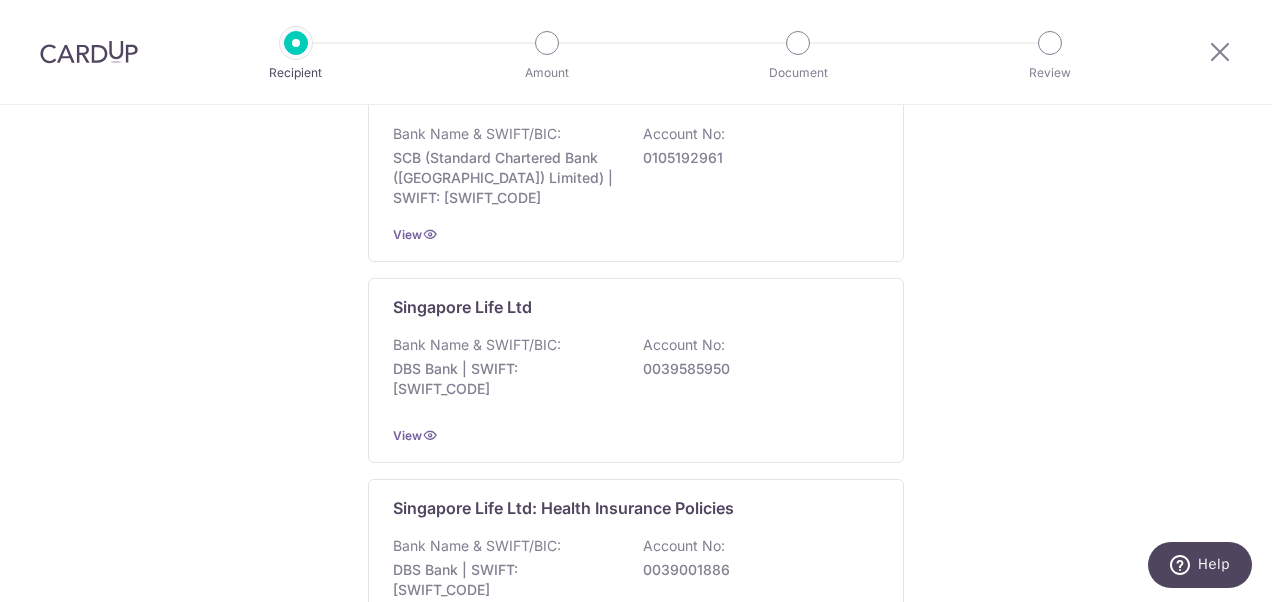 scroll, scrollTop: 500, scrollLeft: 0, axis: vertical 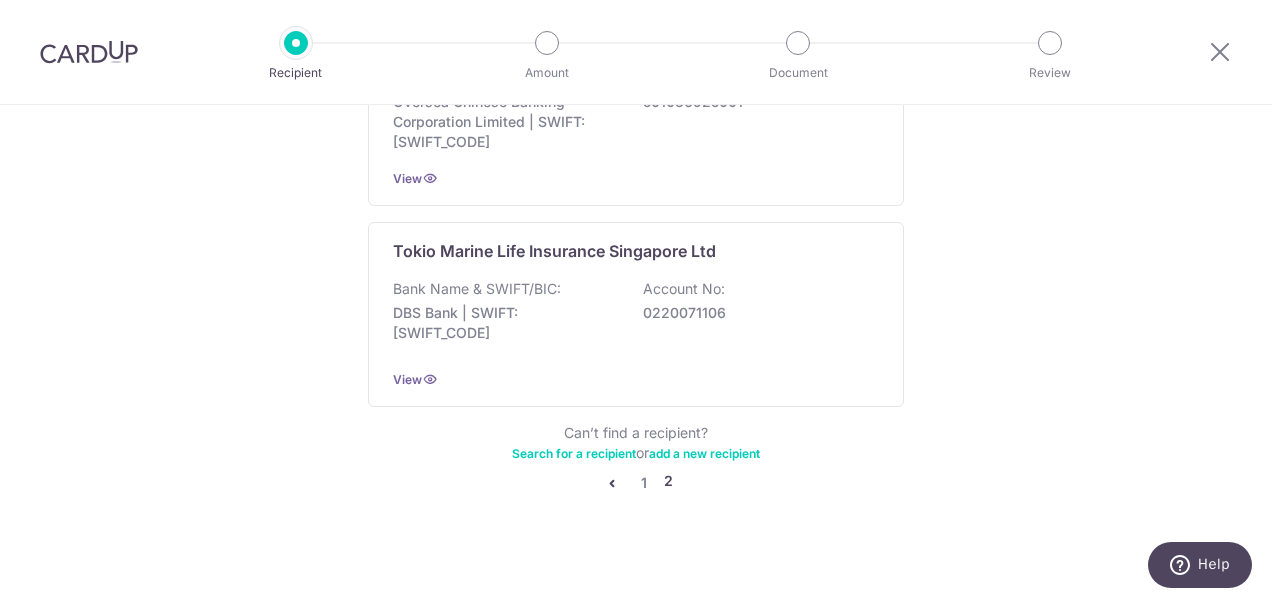 drag, startPoint x: 1263, startPoint y: 262, endPoint x: 96, endPoint y: 17, distance: 1192.4403 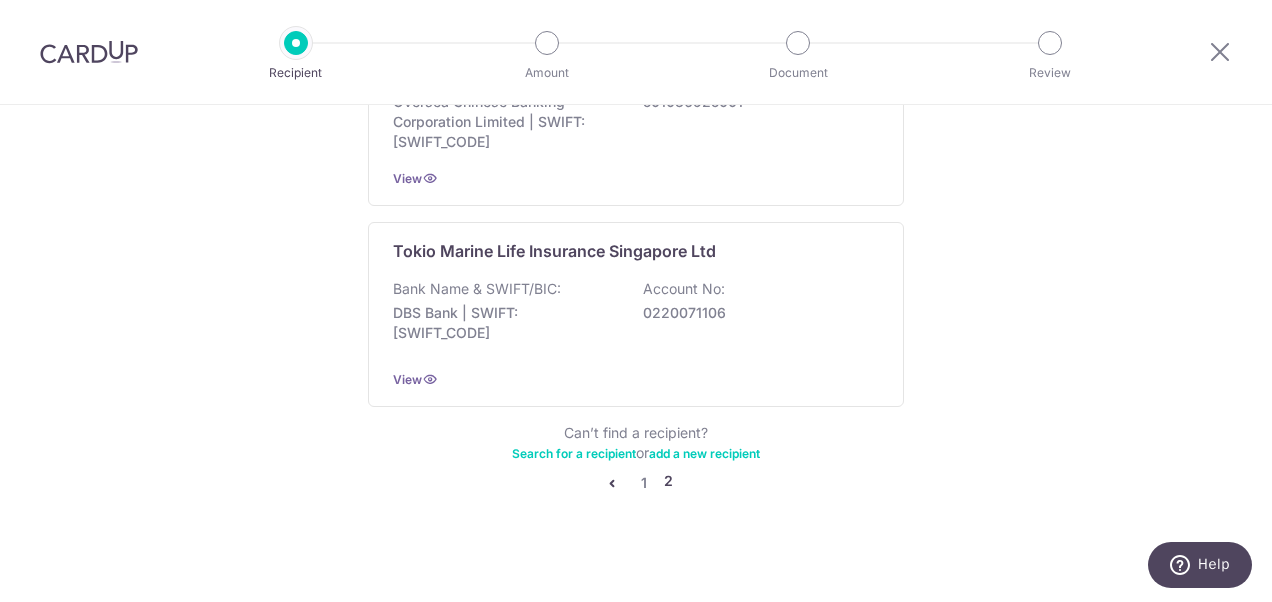 click at bounding box center [612, 483] 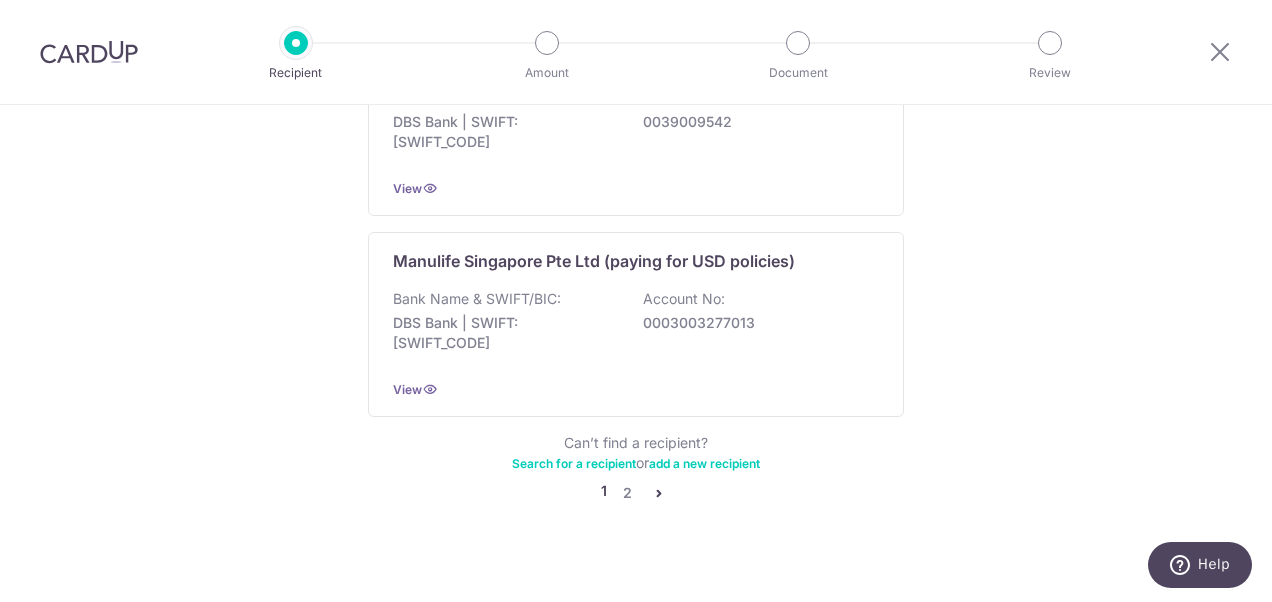 scroll, scrollTop: 0, scrollLeft: 0, axis: both 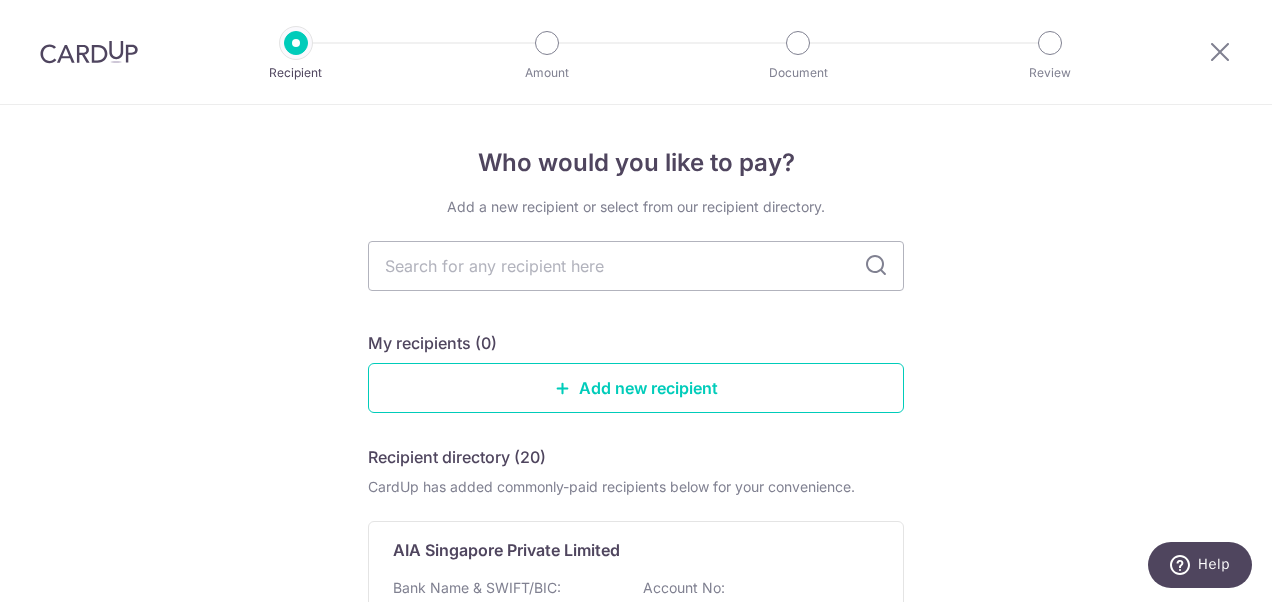 click on "Recipient directory (20)
CardUp has added commonly-paid recipients below for your convenience.
AIA Singapore Private Limited
Bank Name & SWIFT/BIC:
Citibank, N.A. | SWIFT: CITISGSGXXX
Account No:
0010005019
View
AIG Asia Pacific Insurance Pte Ltd
Bank Name & SWIFT/BIC:
Citibank, N.A. | SWIFT: CITISGSGXXX
Account No:
0010261074
View
China Life Insurance (Singapore) Pte Ltd
Bank Name & SWIFT/BIC:" at bounding box center [636, 1539] 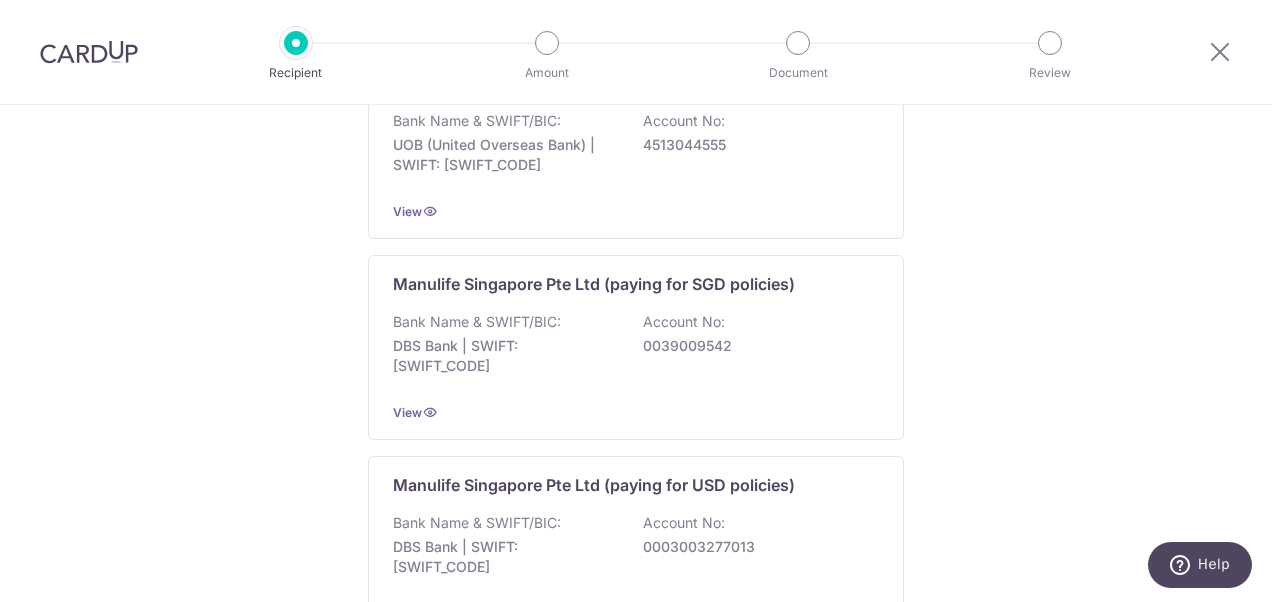 scroll, scrollTop: 2118, scrollLeft: 0, axis: vertical 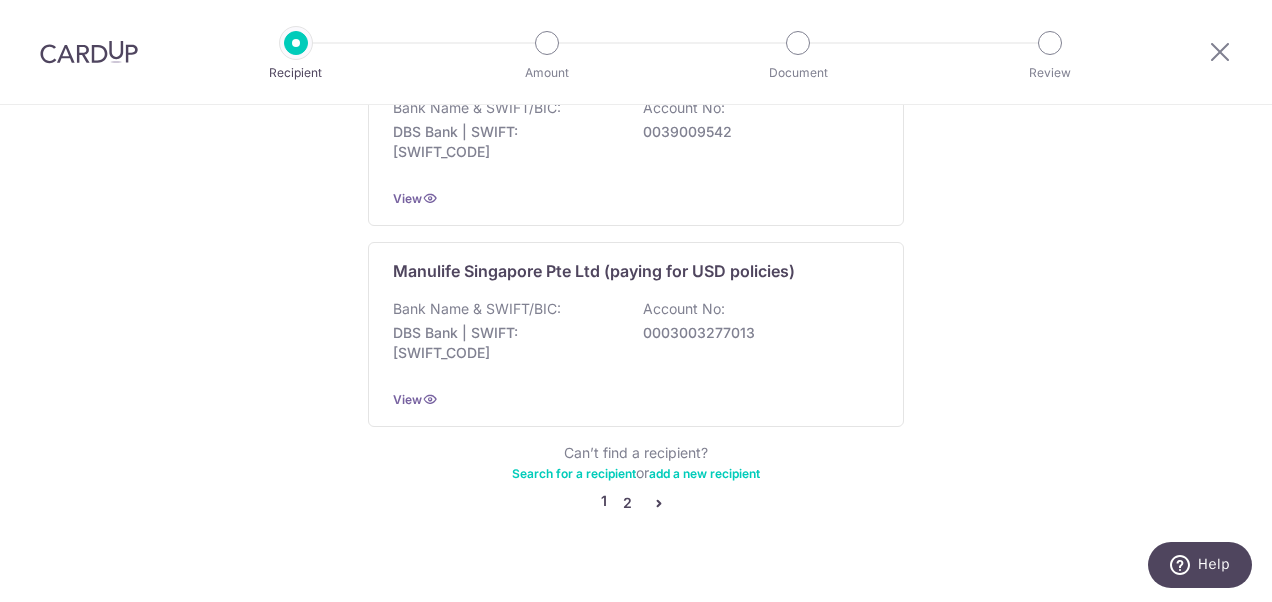 click on "2" at bounding box center [627, 503] 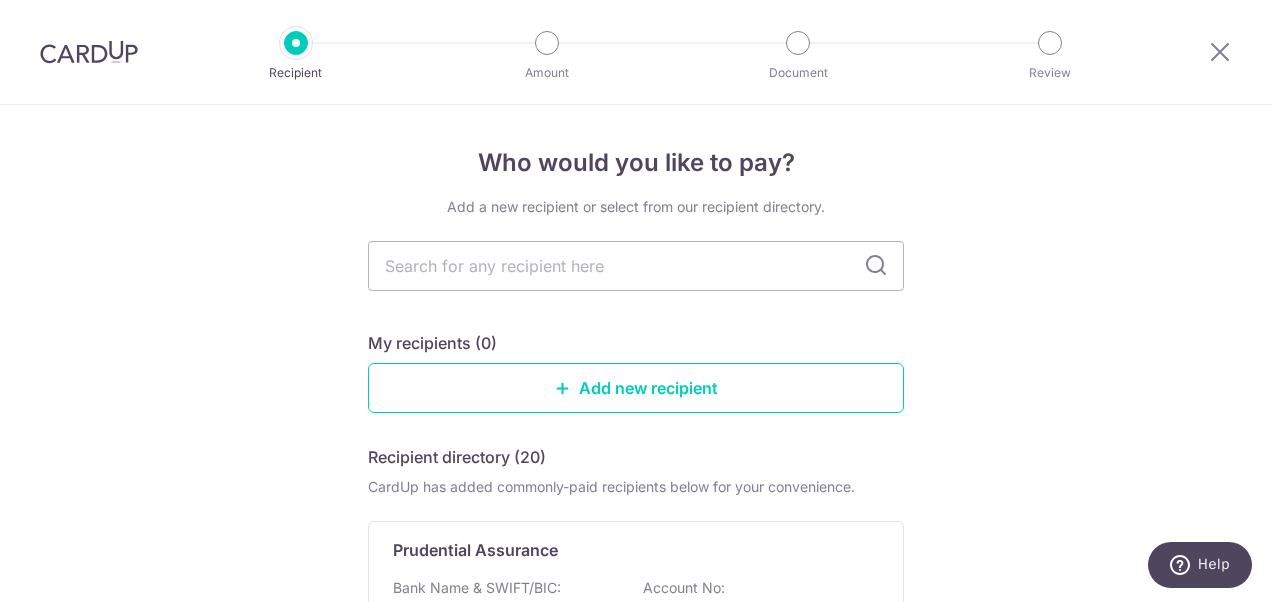 scroll, scrollTop: 1805, scrollLeft: 0, axis: vertical 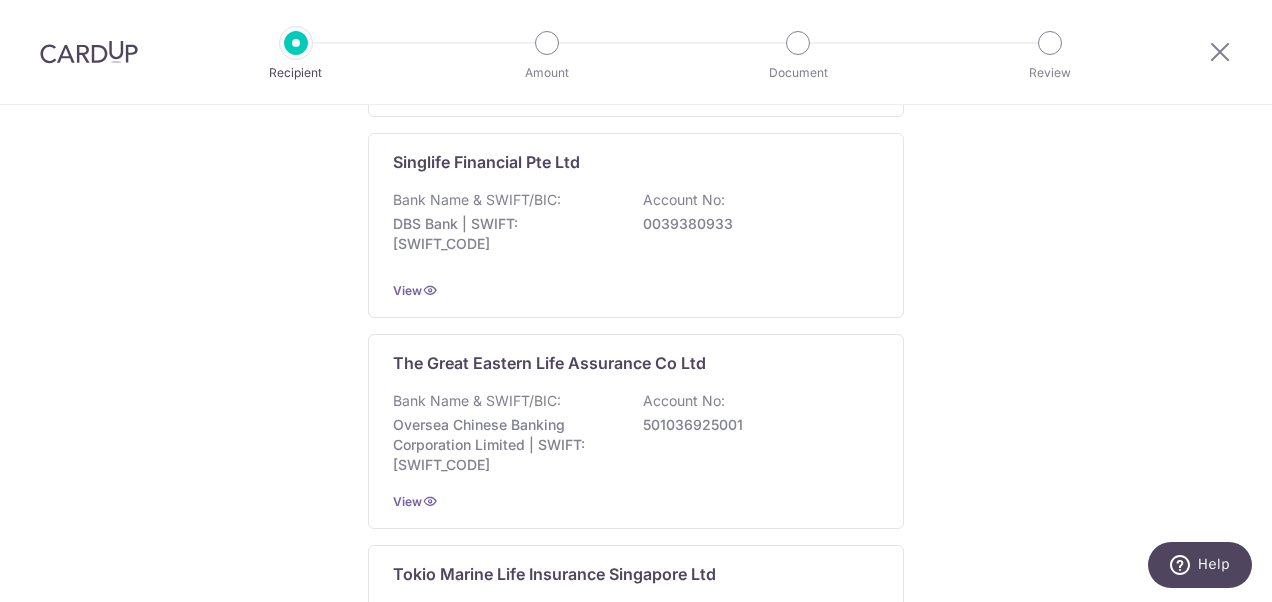 click on "Who would you like to pay?
Add a new recipient or select from our recipient directory.
My recipients (0)
Add new recipient
Recipient directory (20)
CardUp has added commonly-paid recipients below for your convenience.
Prudential Assurance
Bank Name & SWIFT/BIC:
SCB (Standard Chartered Bank (Singapore) Limited) | SWIFT: SCBLSG22XXX
Account No:
0105192961
View
Singapore Life Ltd
Bank Name & SWIFT/BIC:
DBS Bank | SWIFT: DBSSSGSGXXX
Account No:" at bounding box center (636, -382) 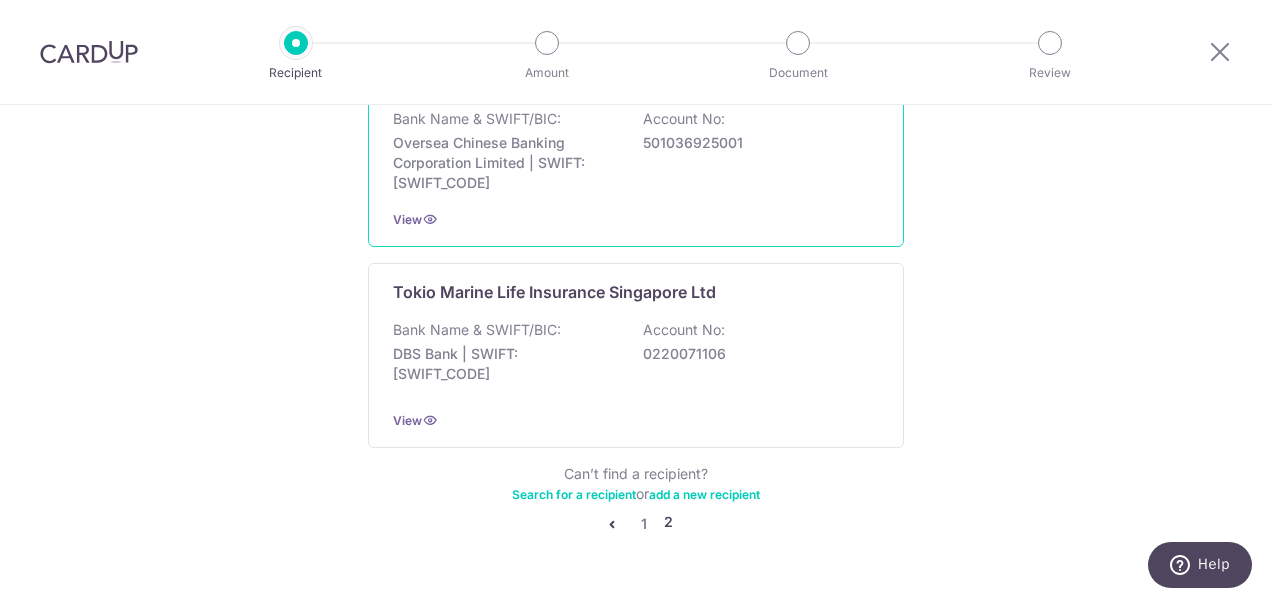 scroll, scrollTop: 2128, scrollLeft: 0, axis: vertical 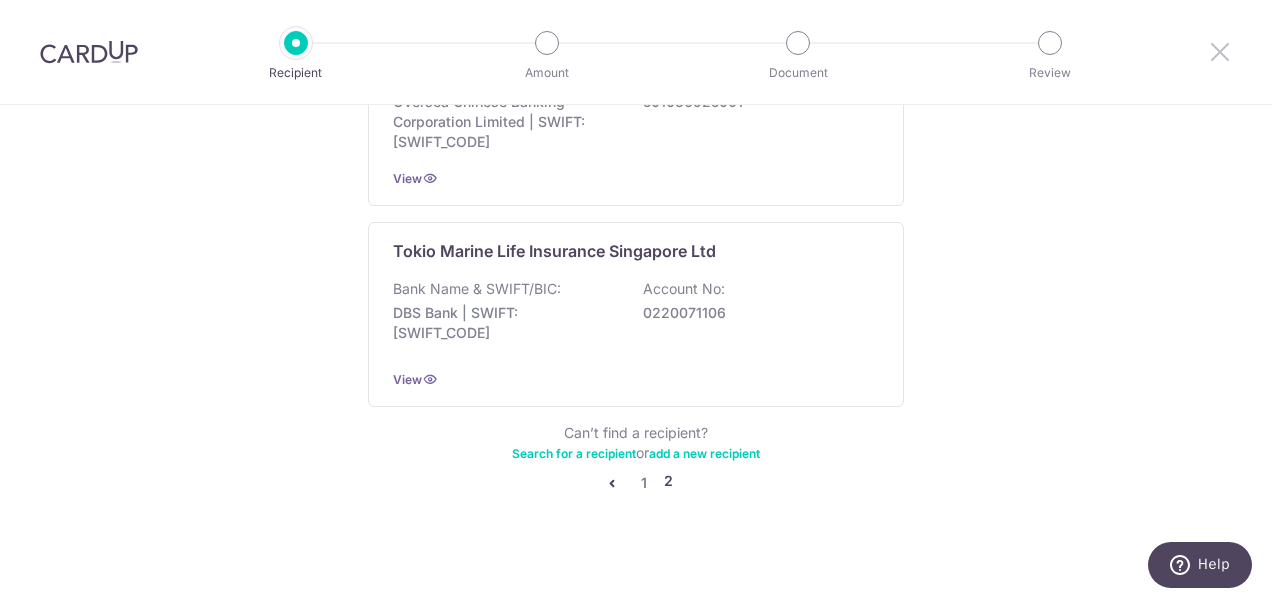 click at bounding box center [1220, 51] 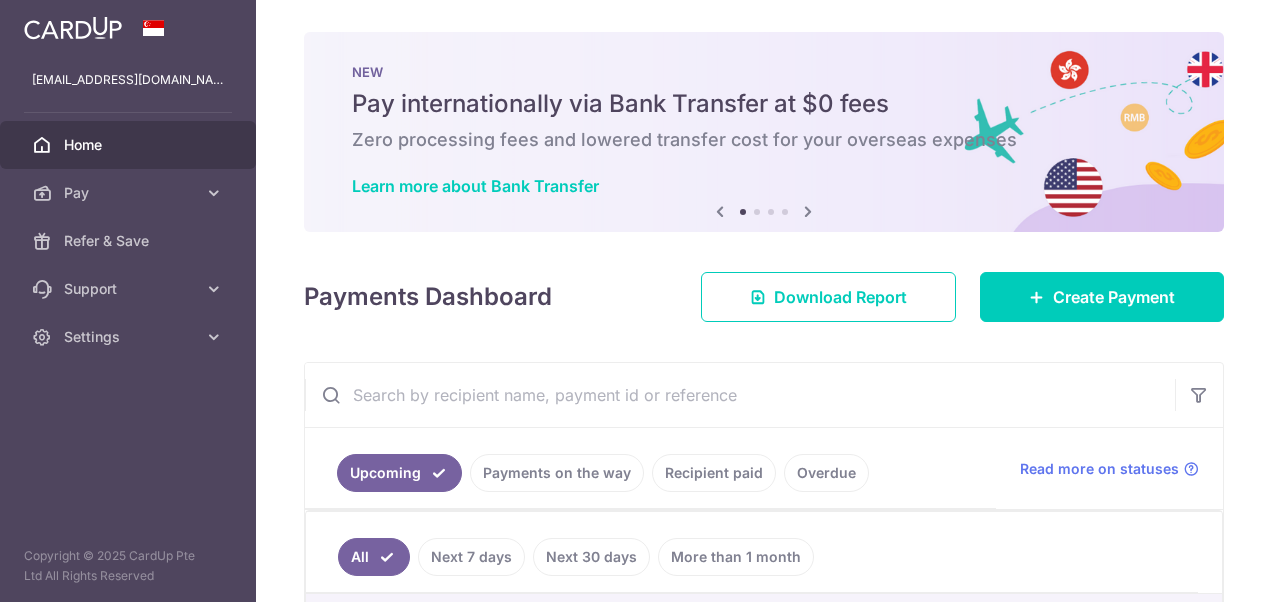 scroll, scrollTop: 0, scrollLeft: 0, axis: both 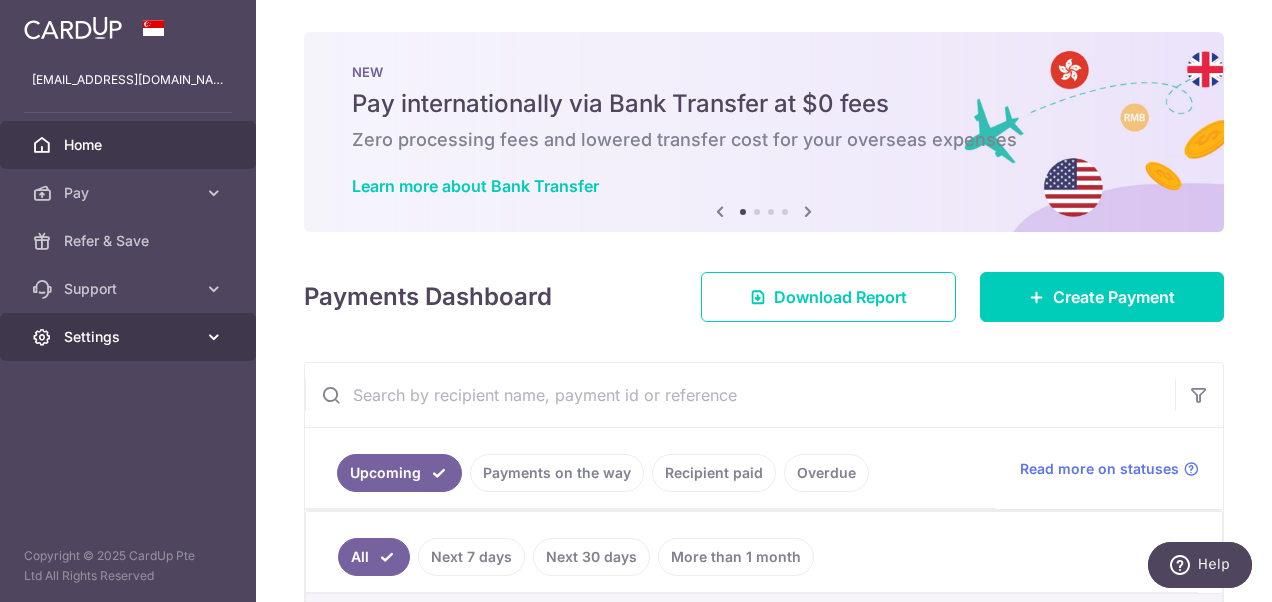 click on "Settings" at bounding box center (130, 337) 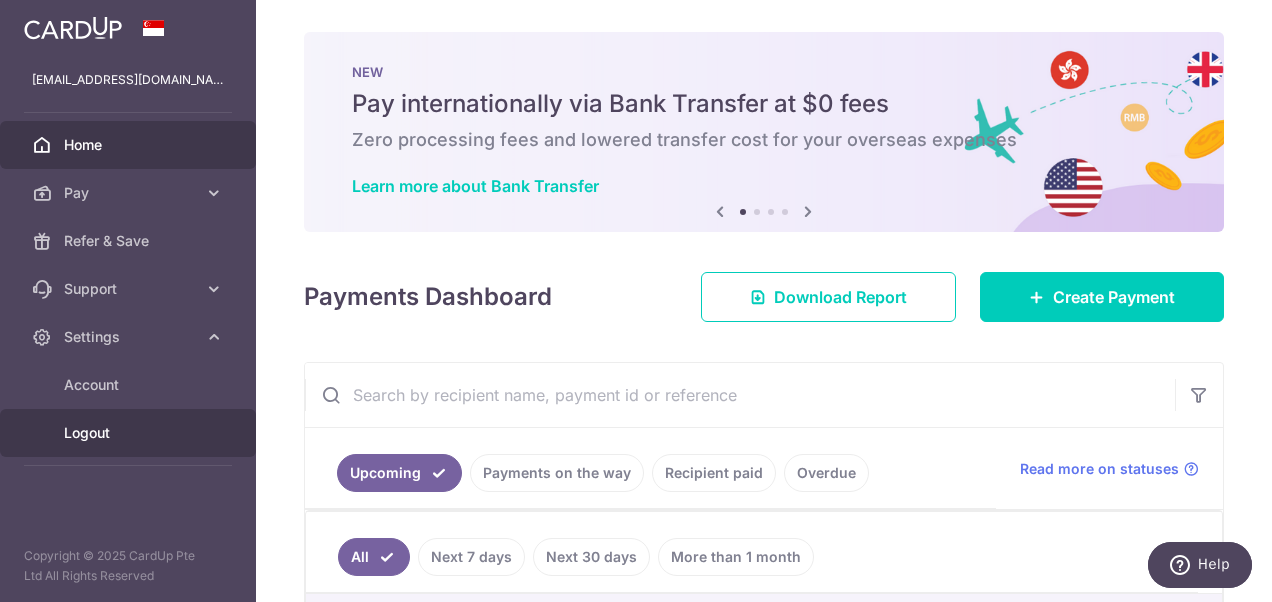 click on "Logout" at bounding box center [130, 433] 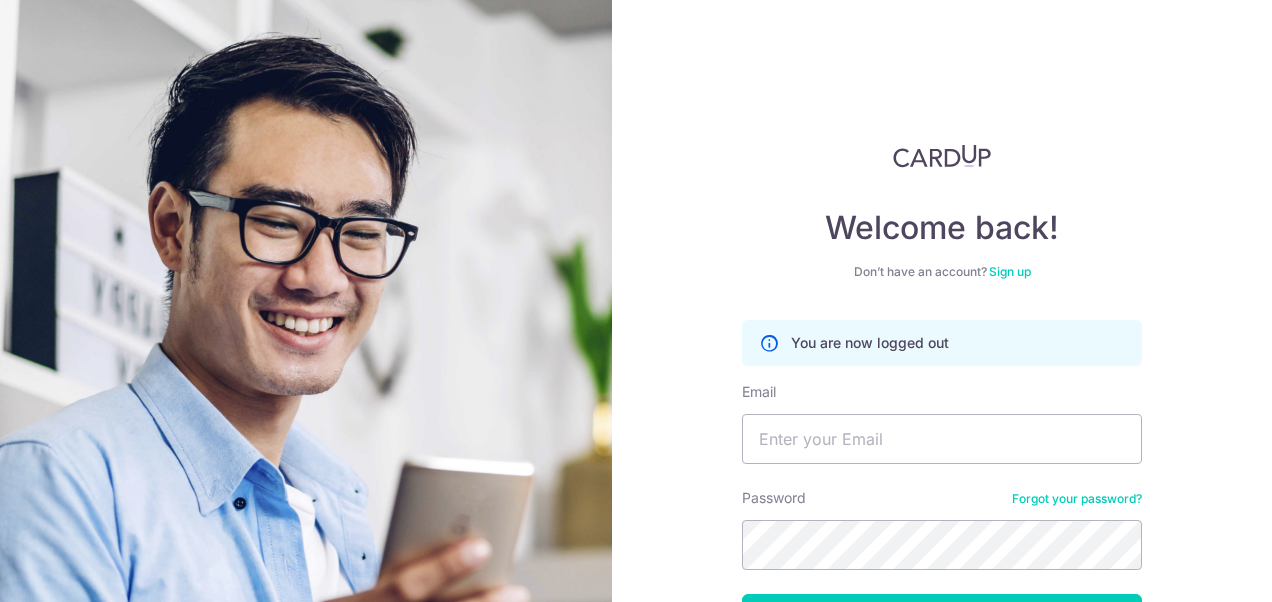 scroll, scrollTop: 0, scrollLeft: 0, axis: both 